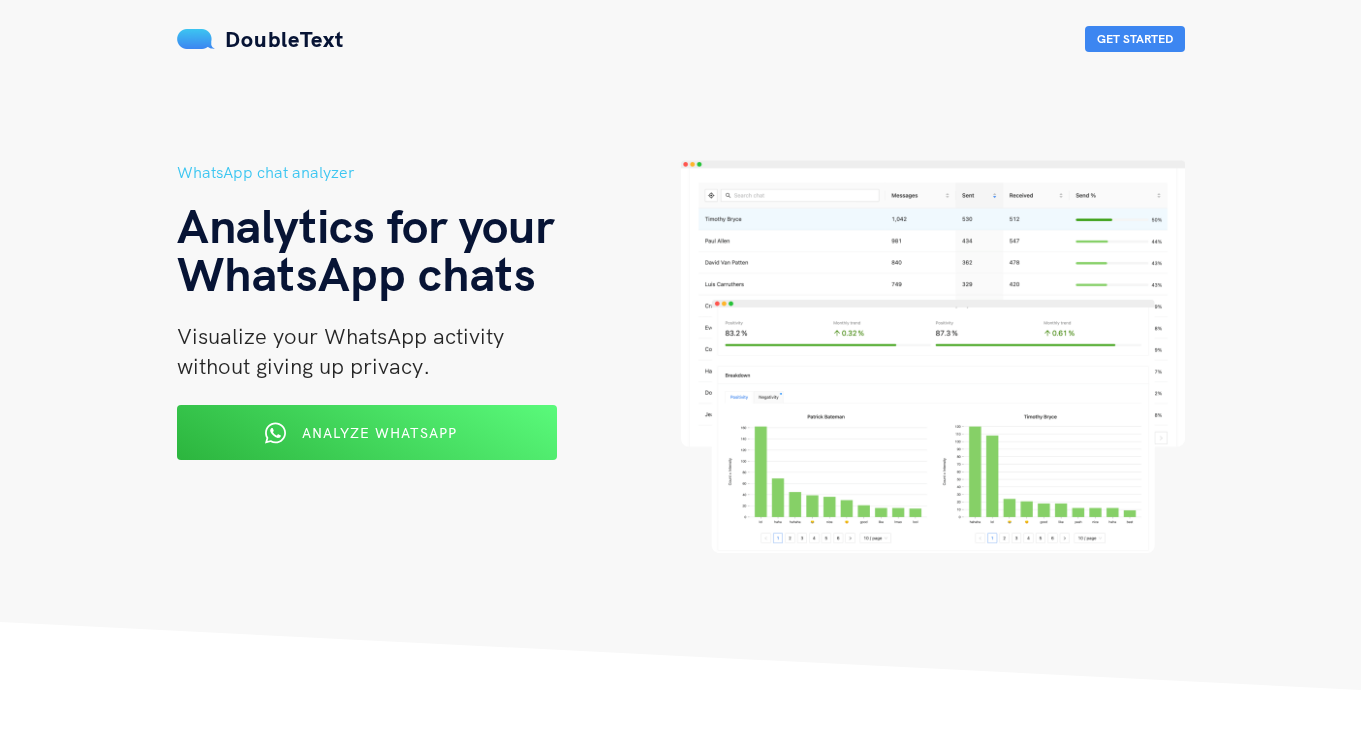 scroll, scrollTop: 0, scrollLeft: 0, axis: both 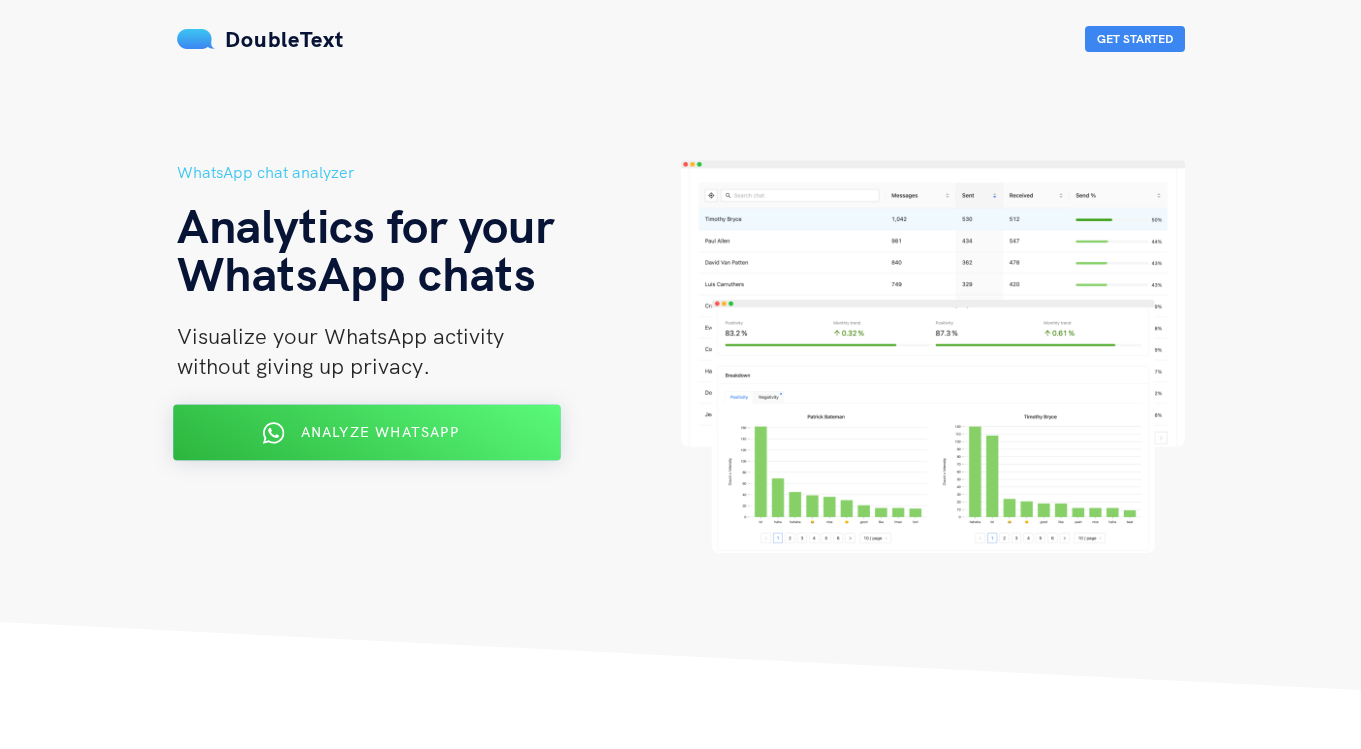 drag, startPoint x: 0, startPoint y: 0, endPoint x: 388, endPoint y: 432, distance: 580.6617 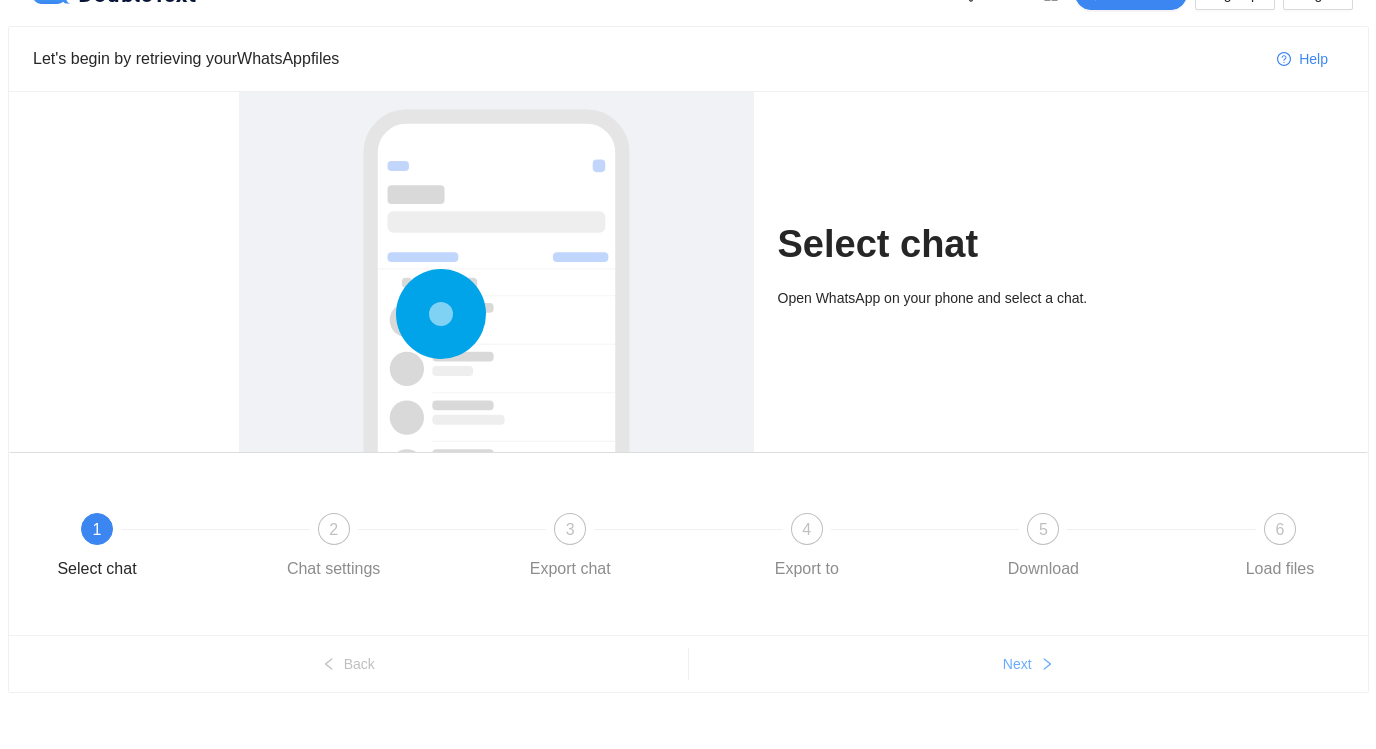 scroll, scrollTop: 0, scrollLeft: 0, axis: both 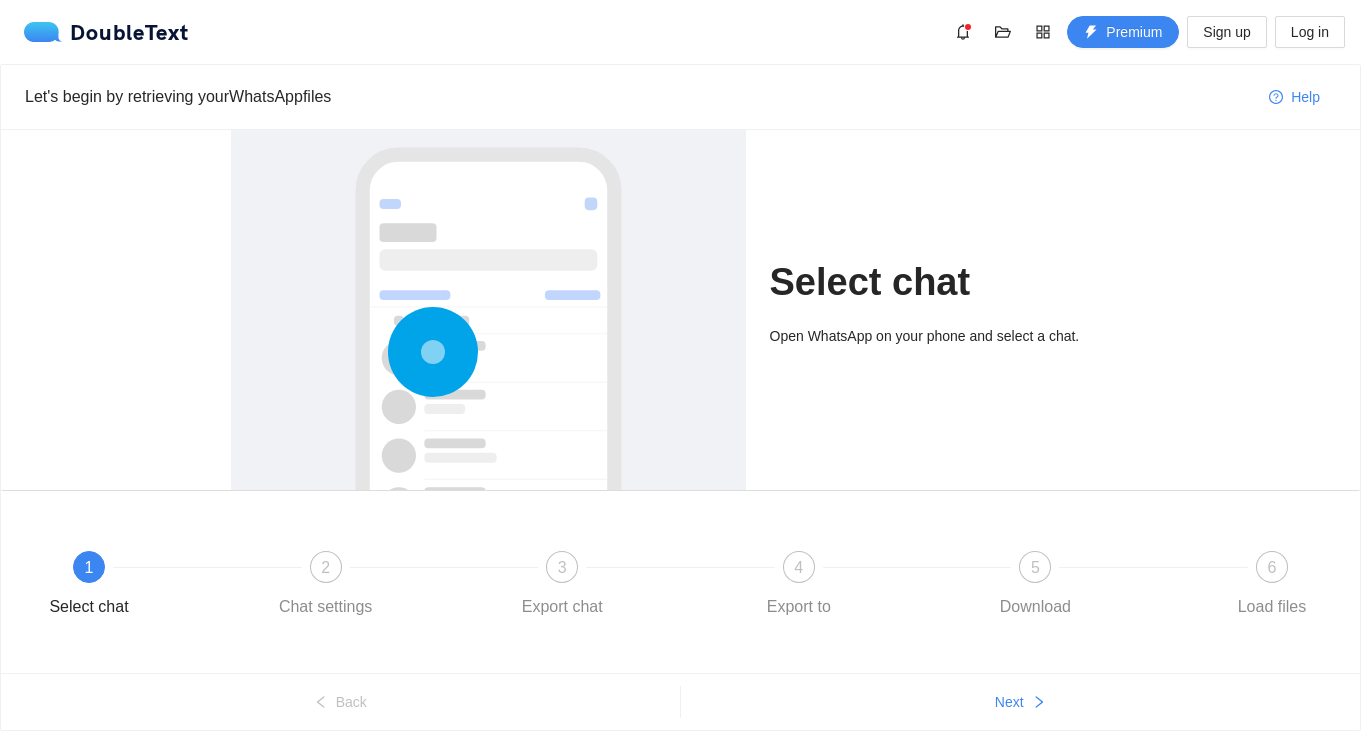 click on "Back Next" at bounding box center (680, 701) 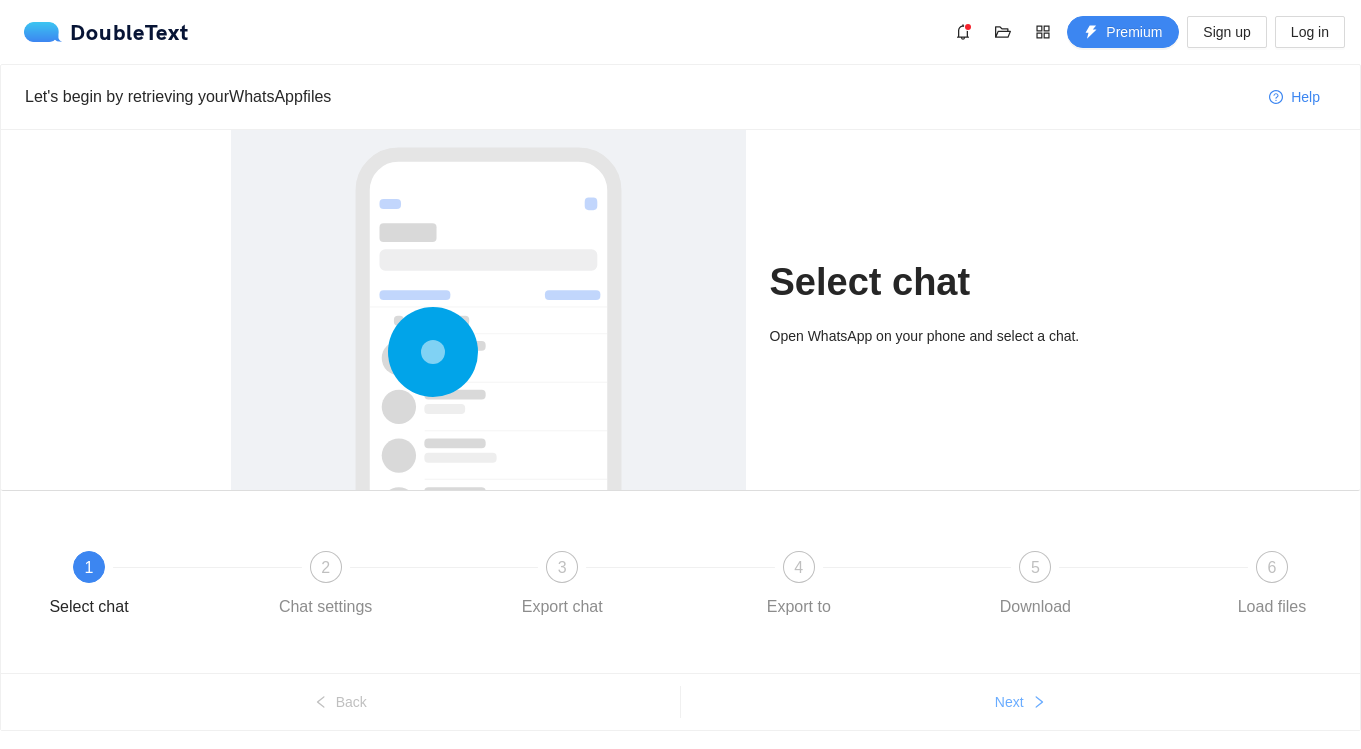 click on "Next" at bounding box center (1009, 702) 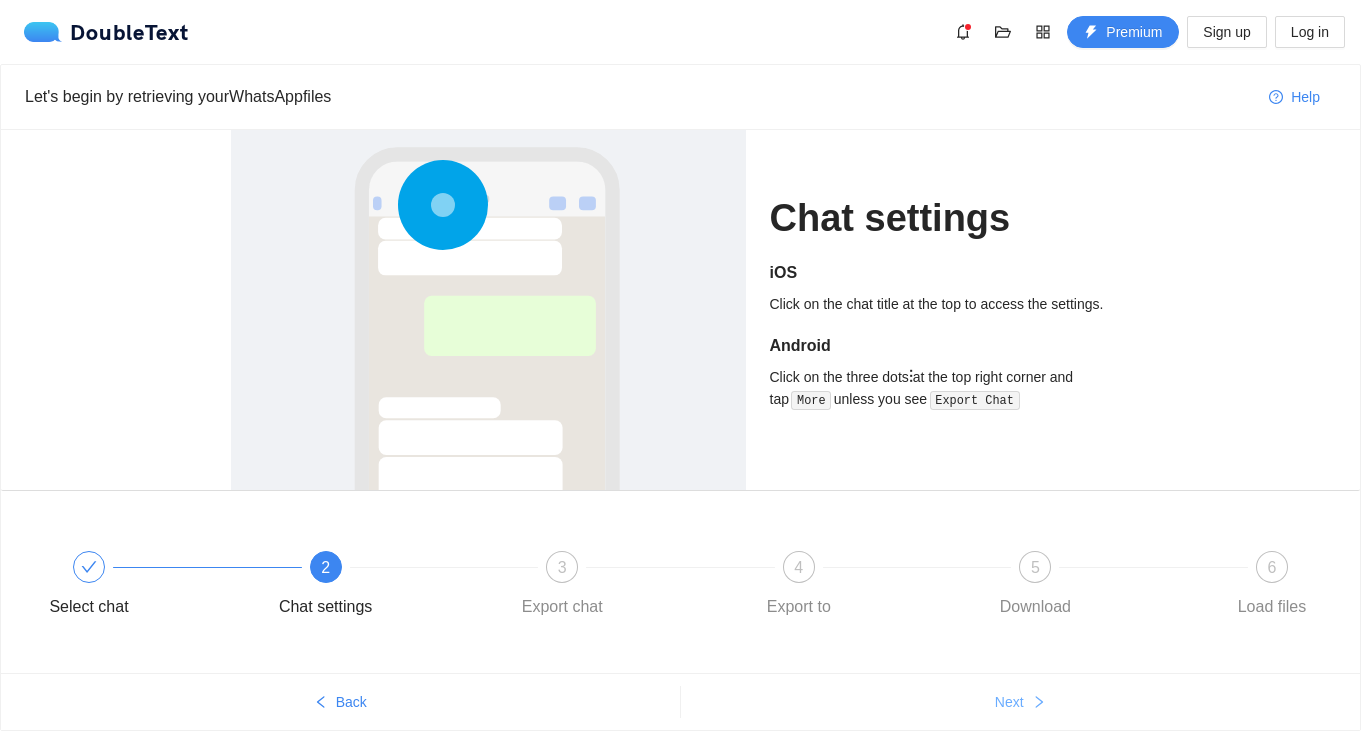 click on "Next" at bounding box center [1009, 702] 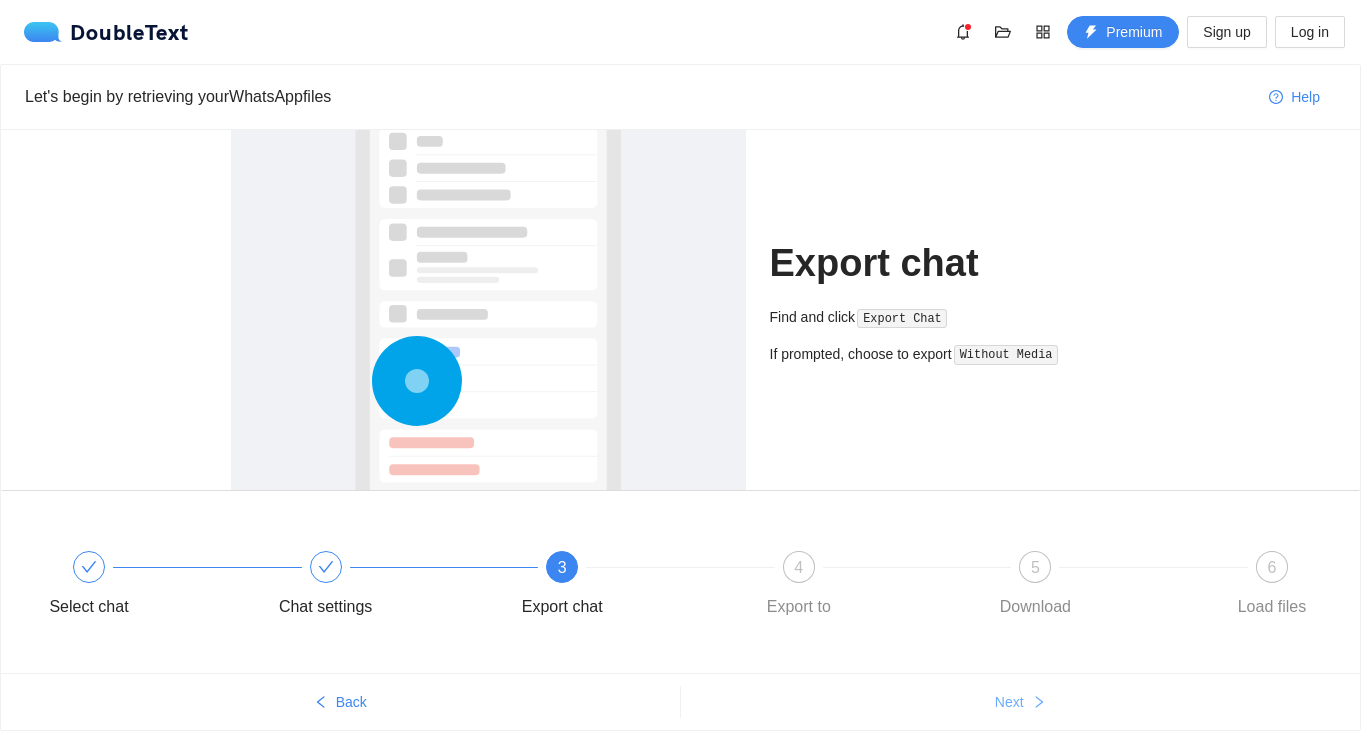 click on "Next" at bounding box center [1009, 702] 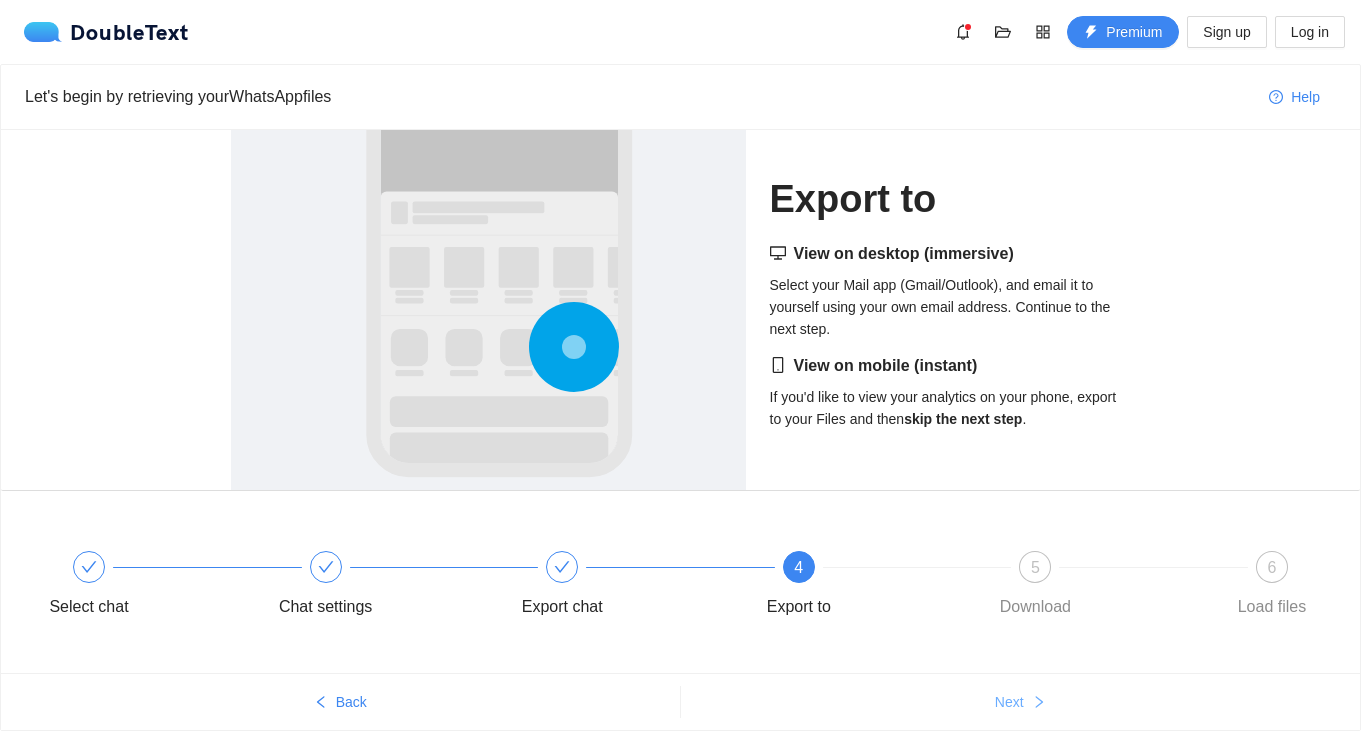 click on "Next" at bounding box center (1009, 702) 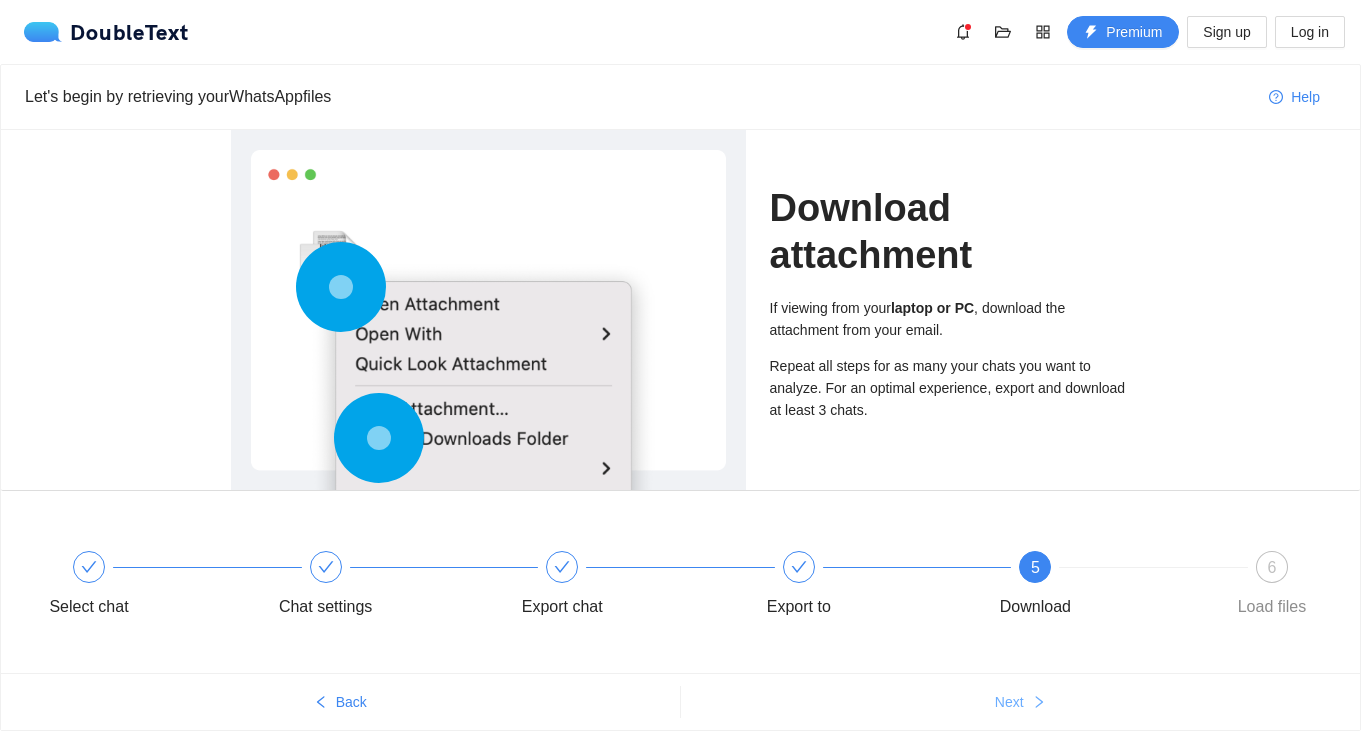 click on "Next" at bounding box center [1009, 702] 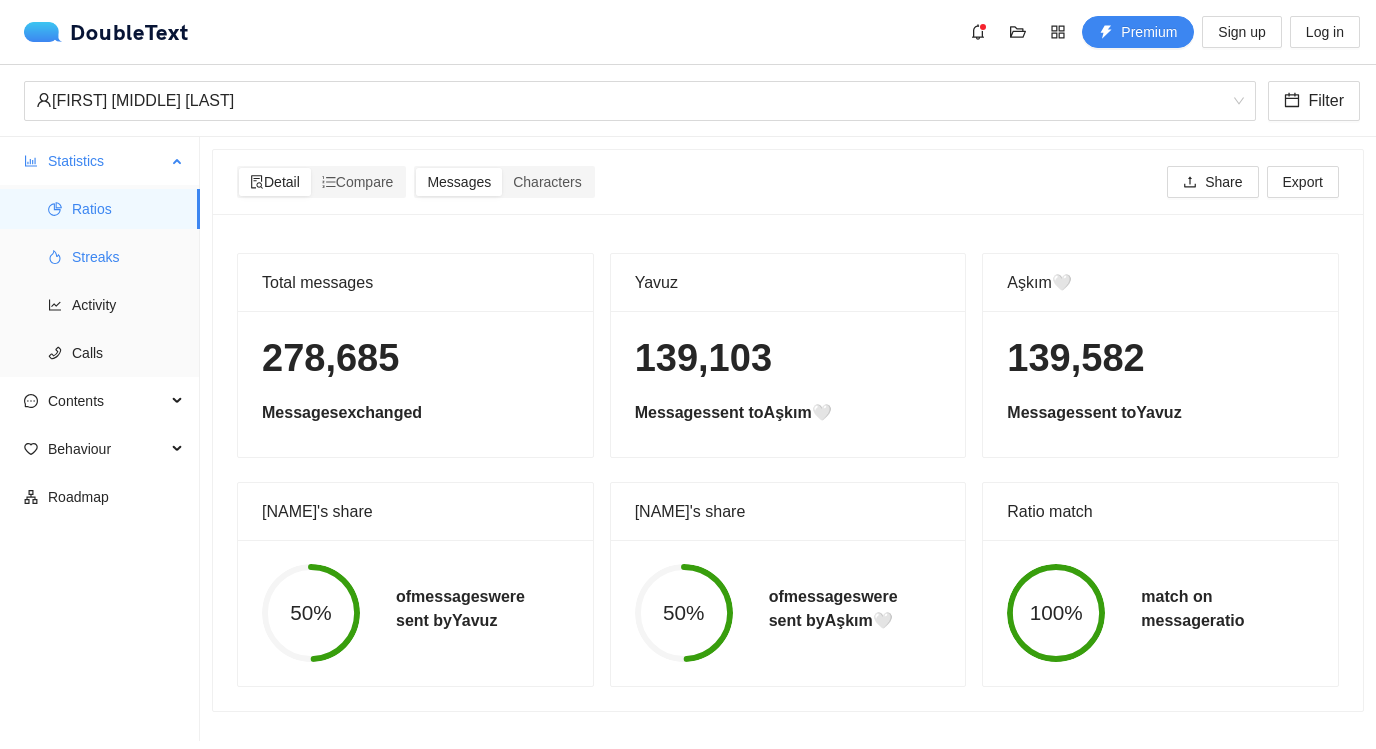 click on "Streaks" at bounding box center [128, 257] 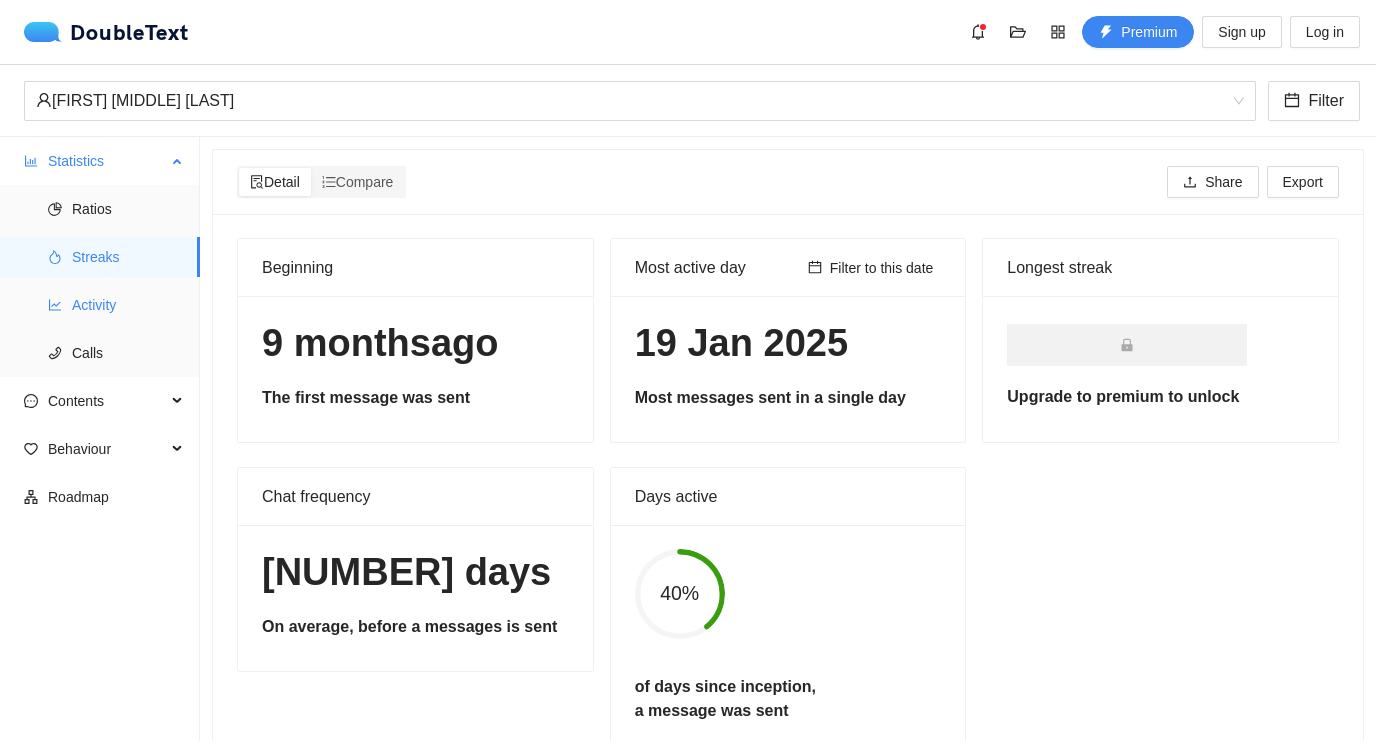 click on "Activity" at bounding box center (128, 305) 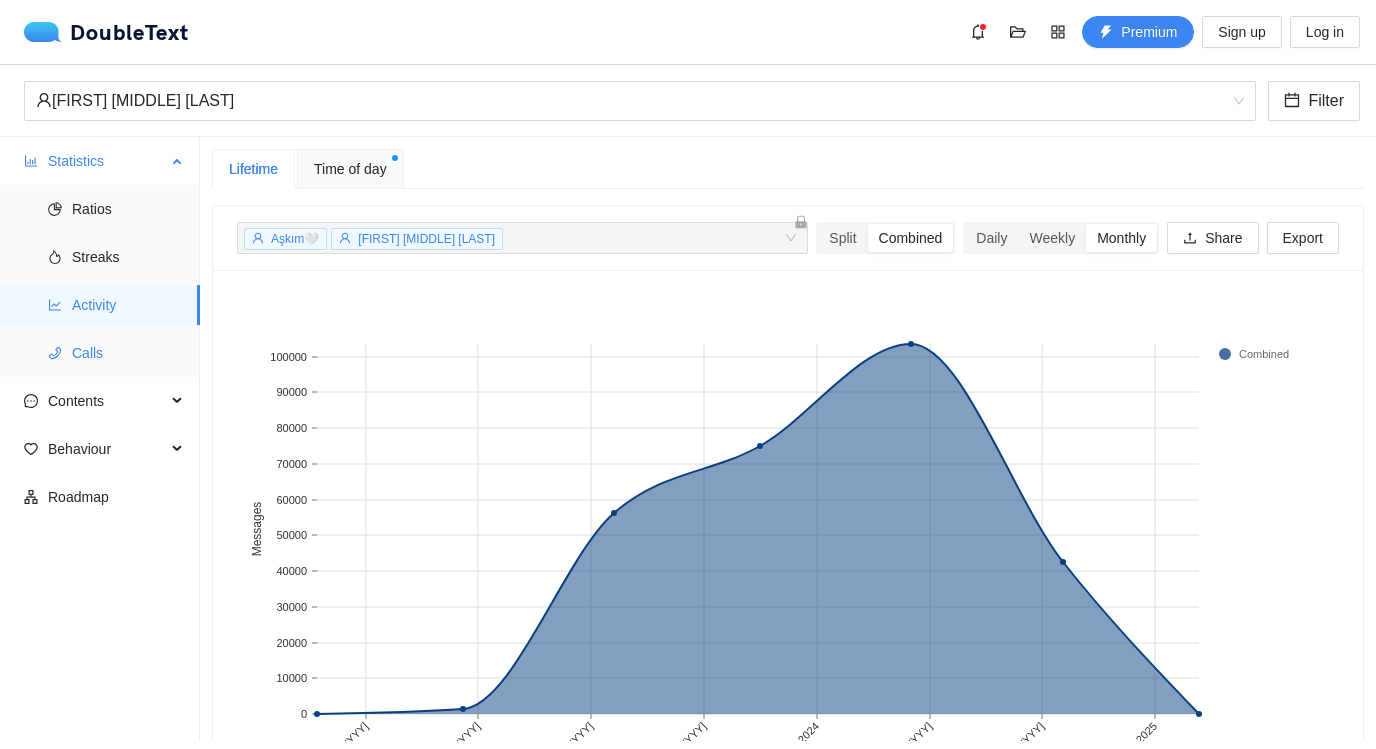 click on "Calls" at bounding box center [128, 353] 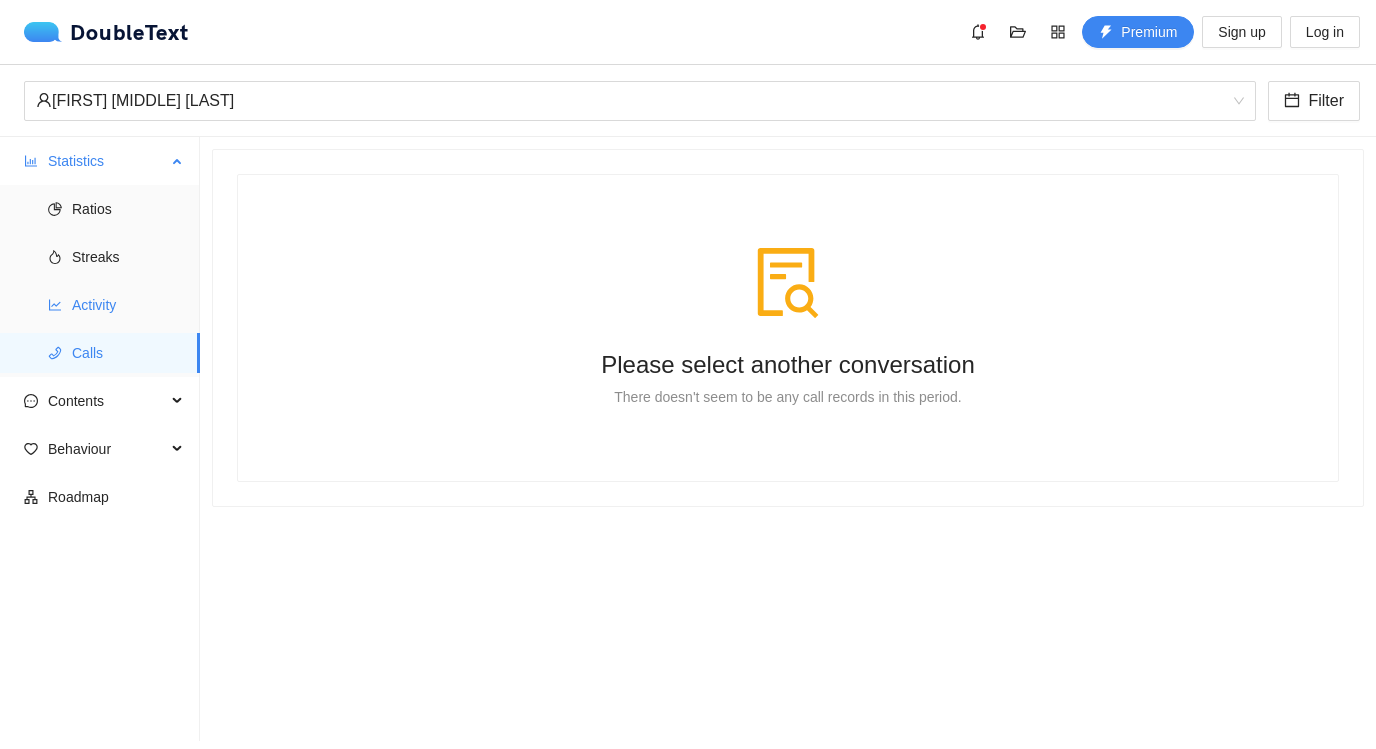 click on "Activity" at bounding box center [128, 305] 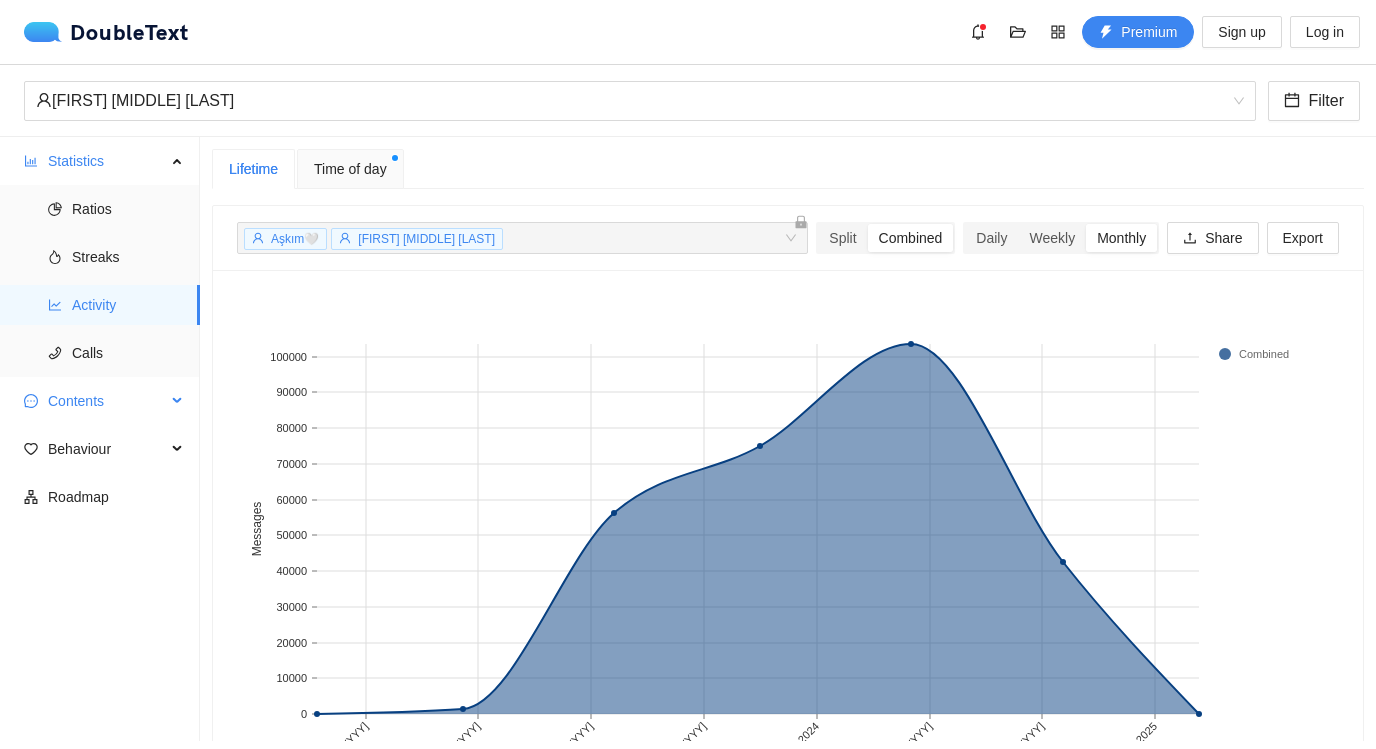 click on "Contents" at bounding box center (107, 401) 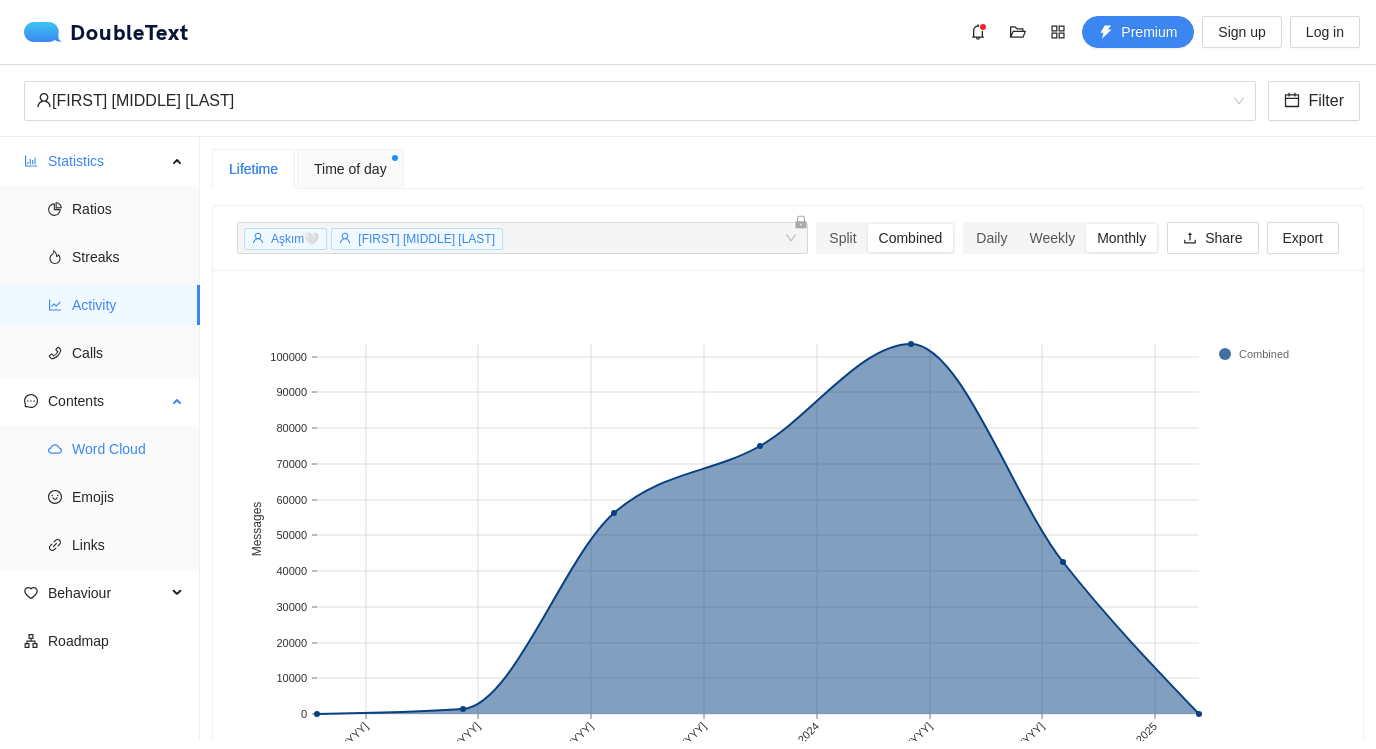 click on "Word Cloud" at bounding box center [128, 449] 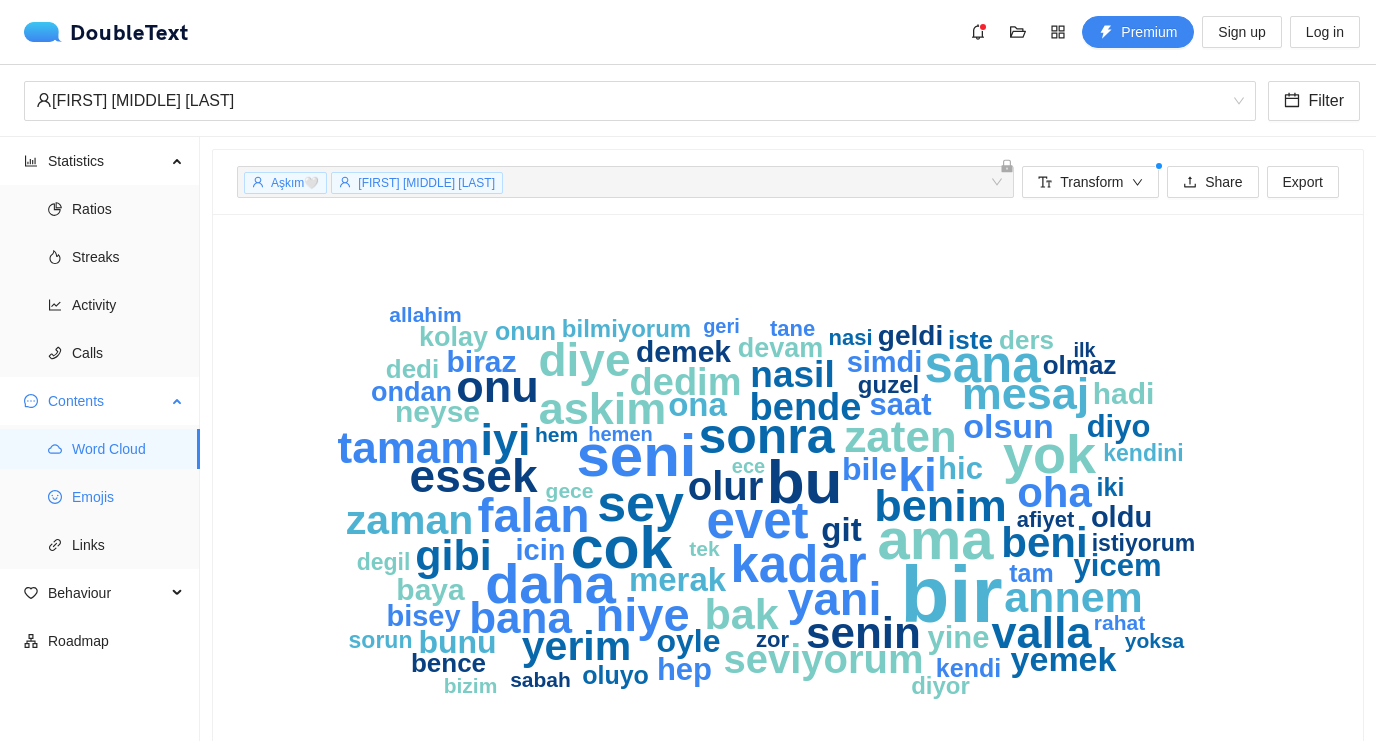 click on "Emojis" at bounding box center (128, 497) 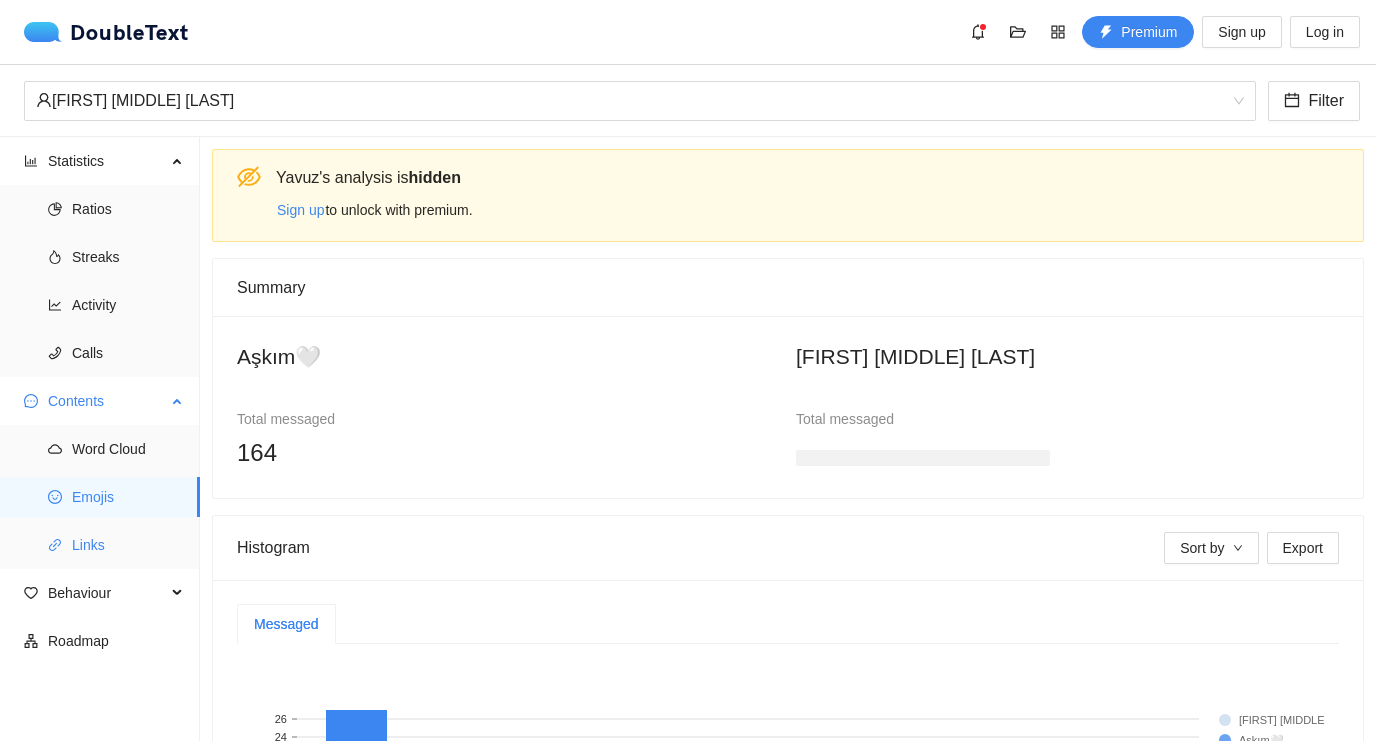 click on "Links" at bounding box center [128, 545] 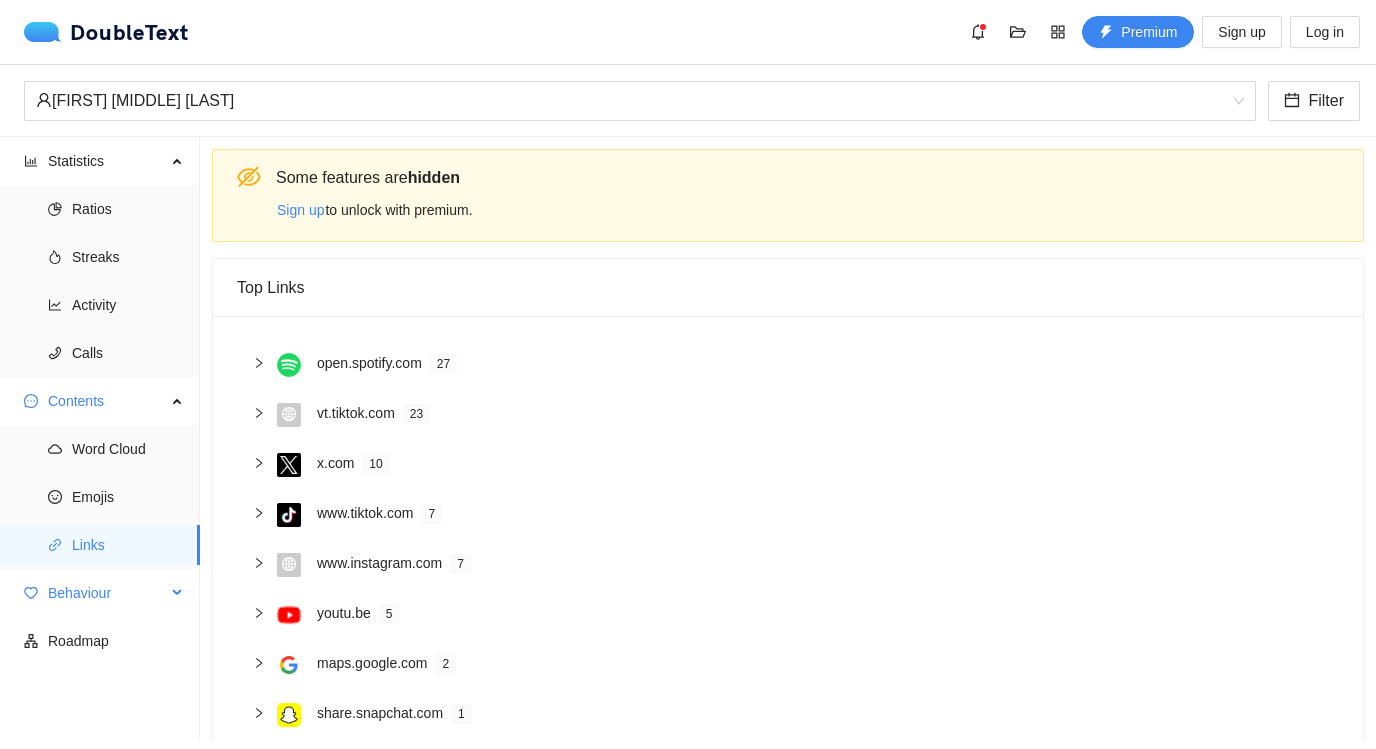 click on "Behaviour" at bounding box center [107, 593] 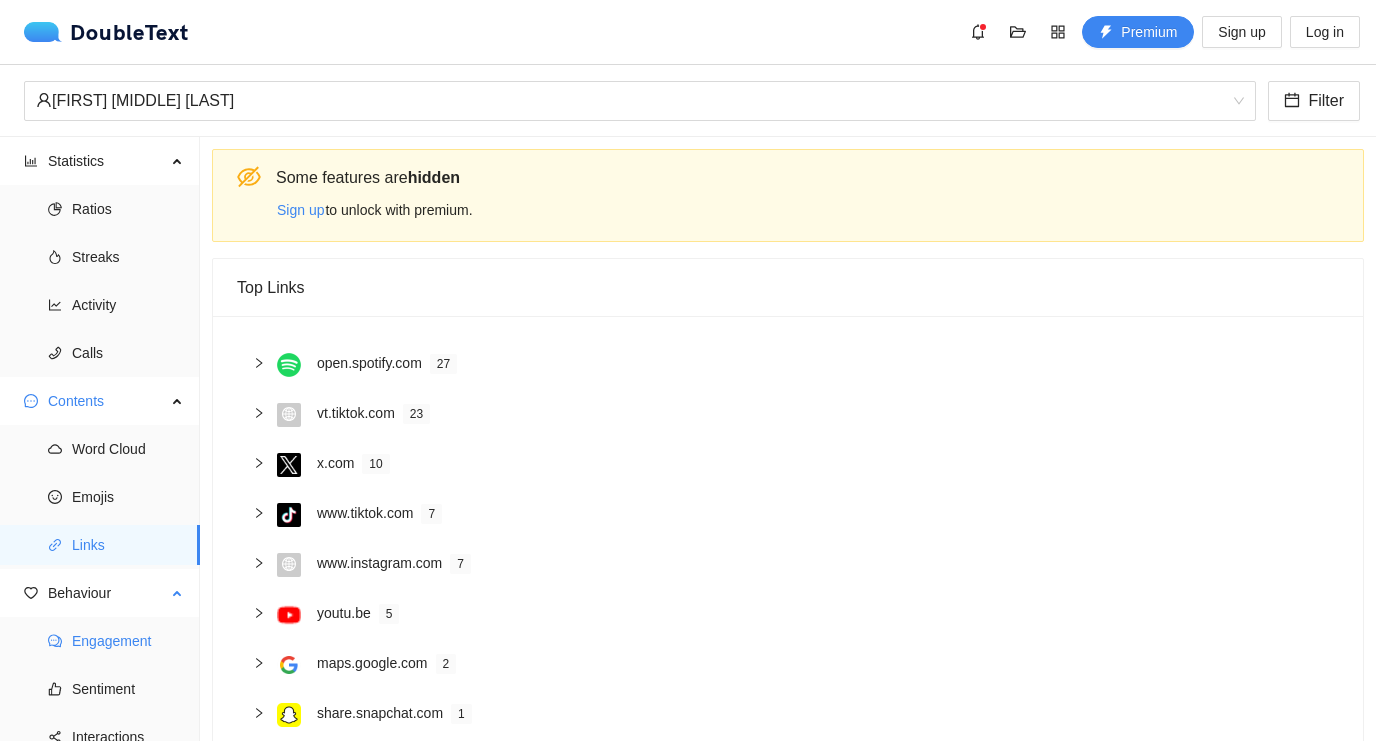 click on "Engagement" at bounding box center [128, 641] 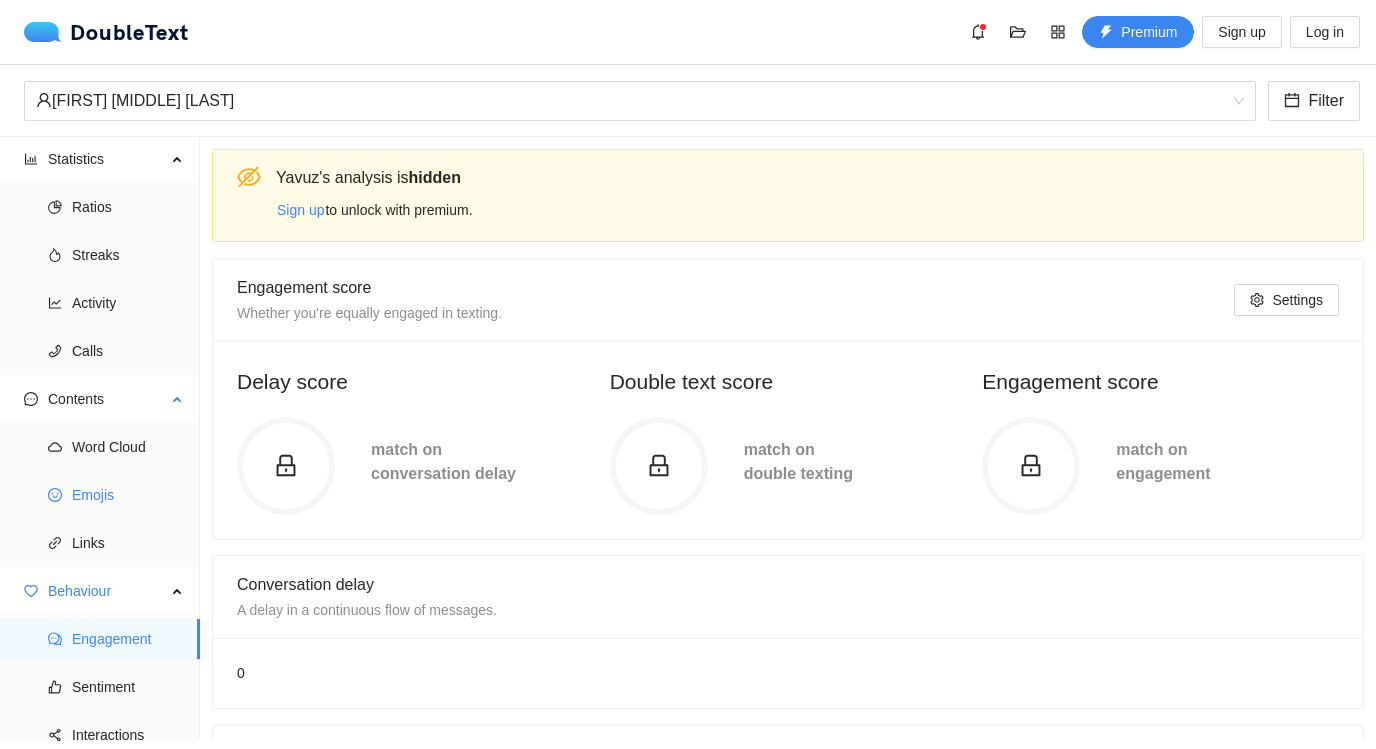 scroll, scrollTop: 0, scrollLeft: 0, axis: both 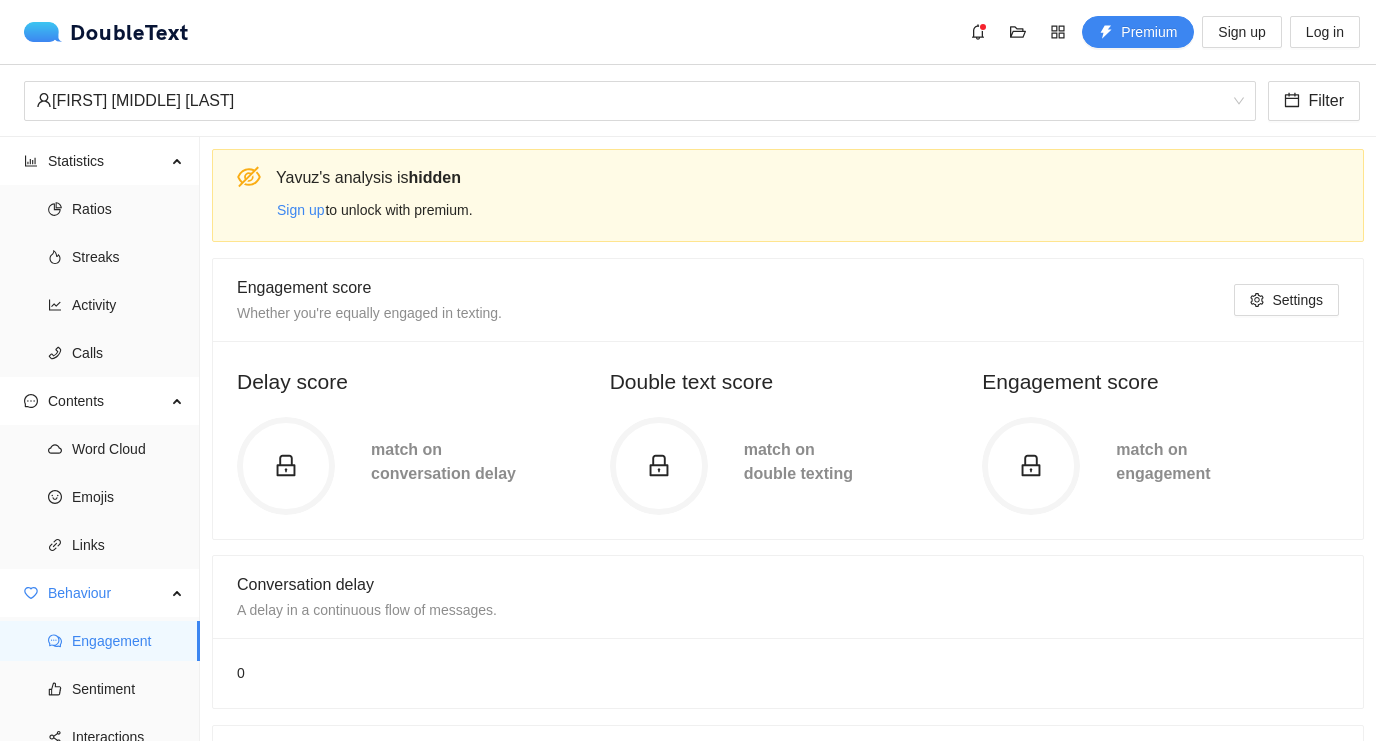 drag, startPoint x: 519, startPoint y: 33, endPoint x: 526, endPoint y: -15, distance: 48.507732 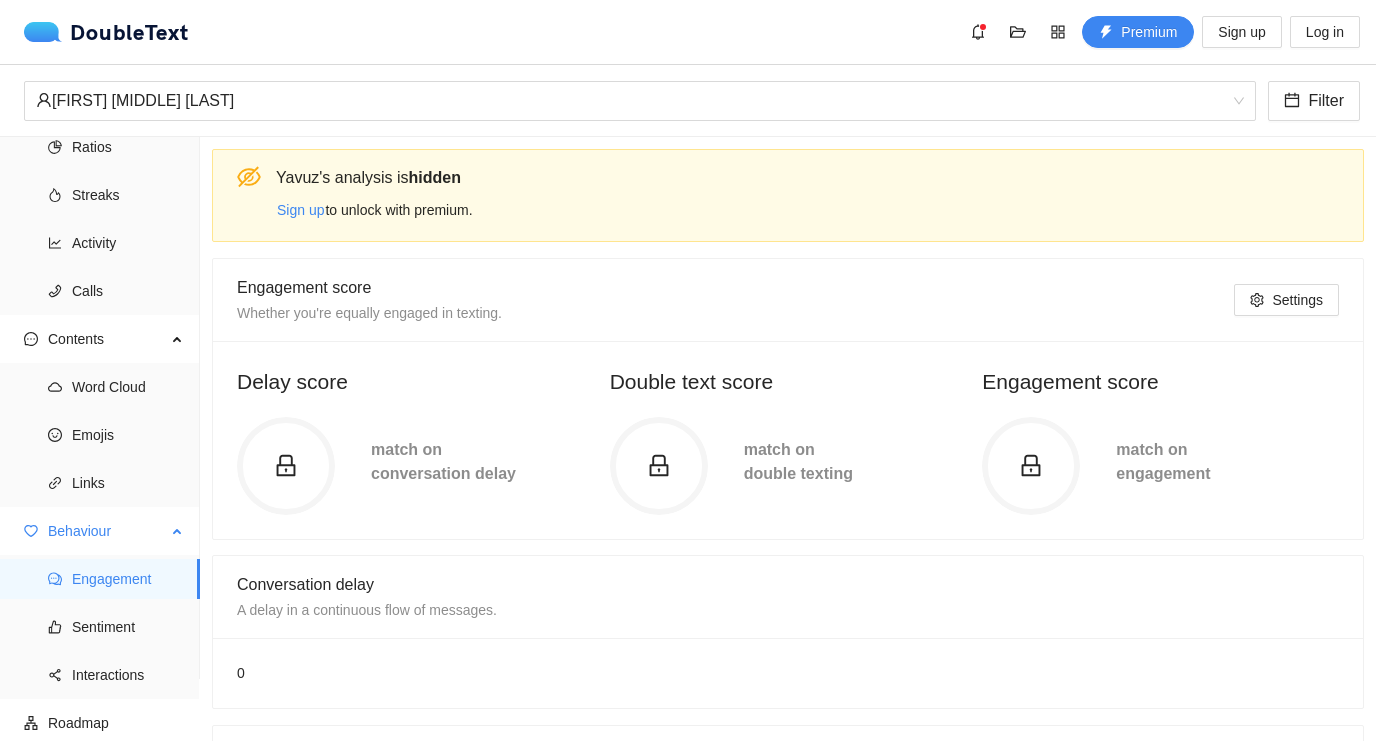 scroll, scrollTop: 64, scrollLeft: 0, axis: vertical 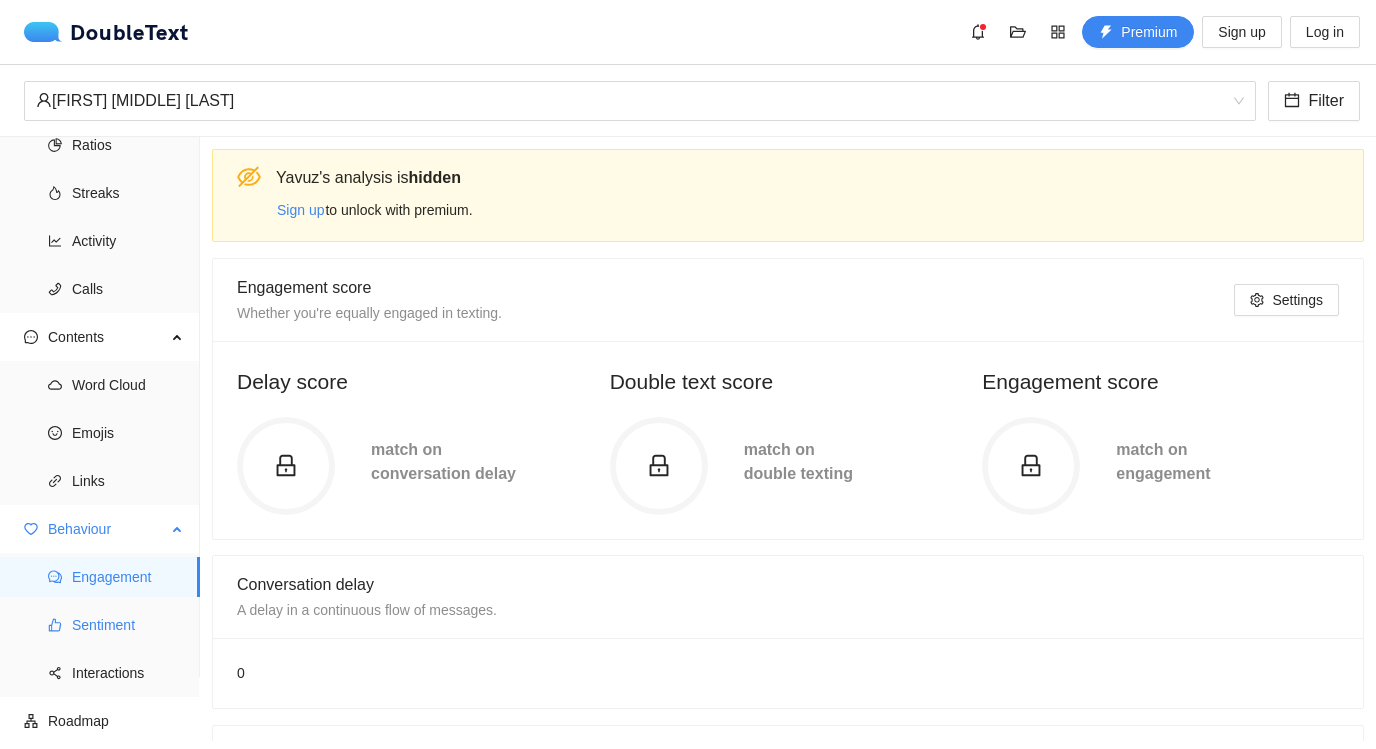 click on "Sentiment" at bounding box center [128, 625] 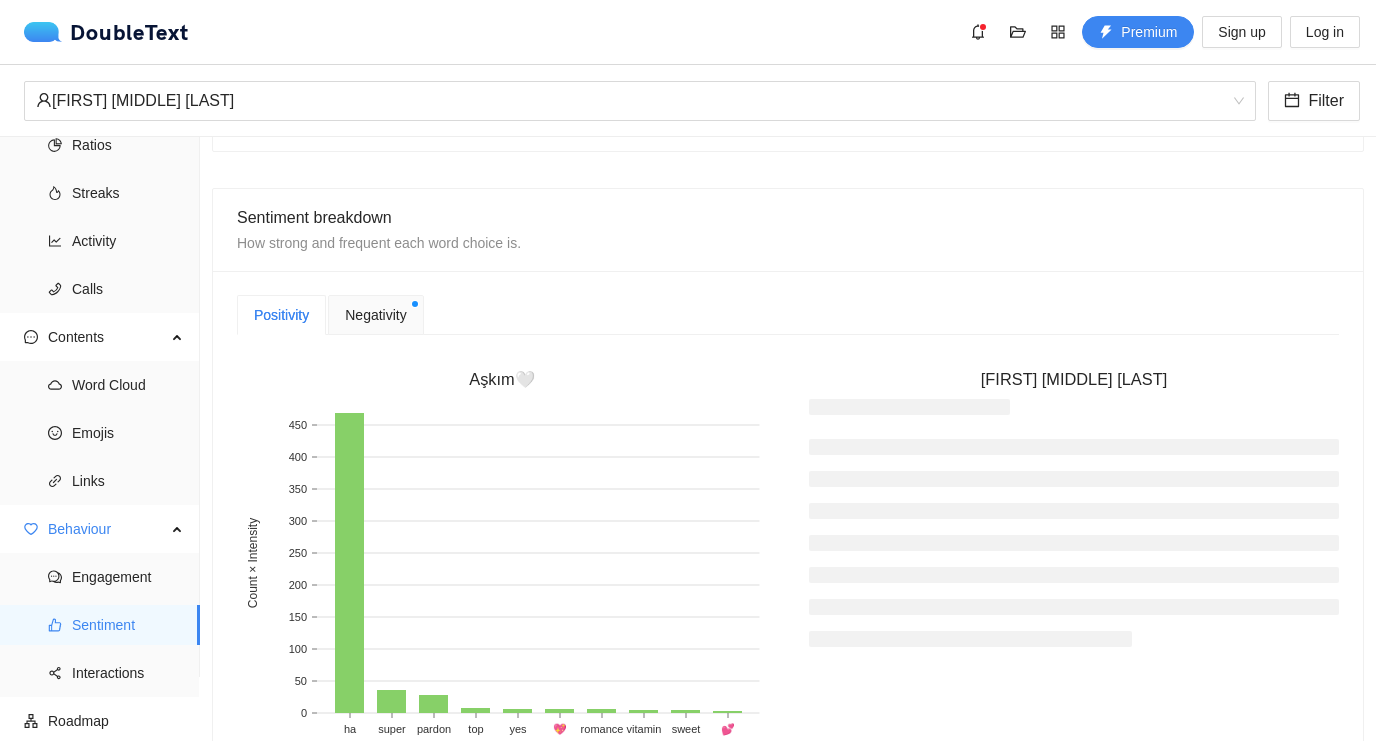 scroll, scrollTop: 400, scrollLeft: 0, axis: vertical 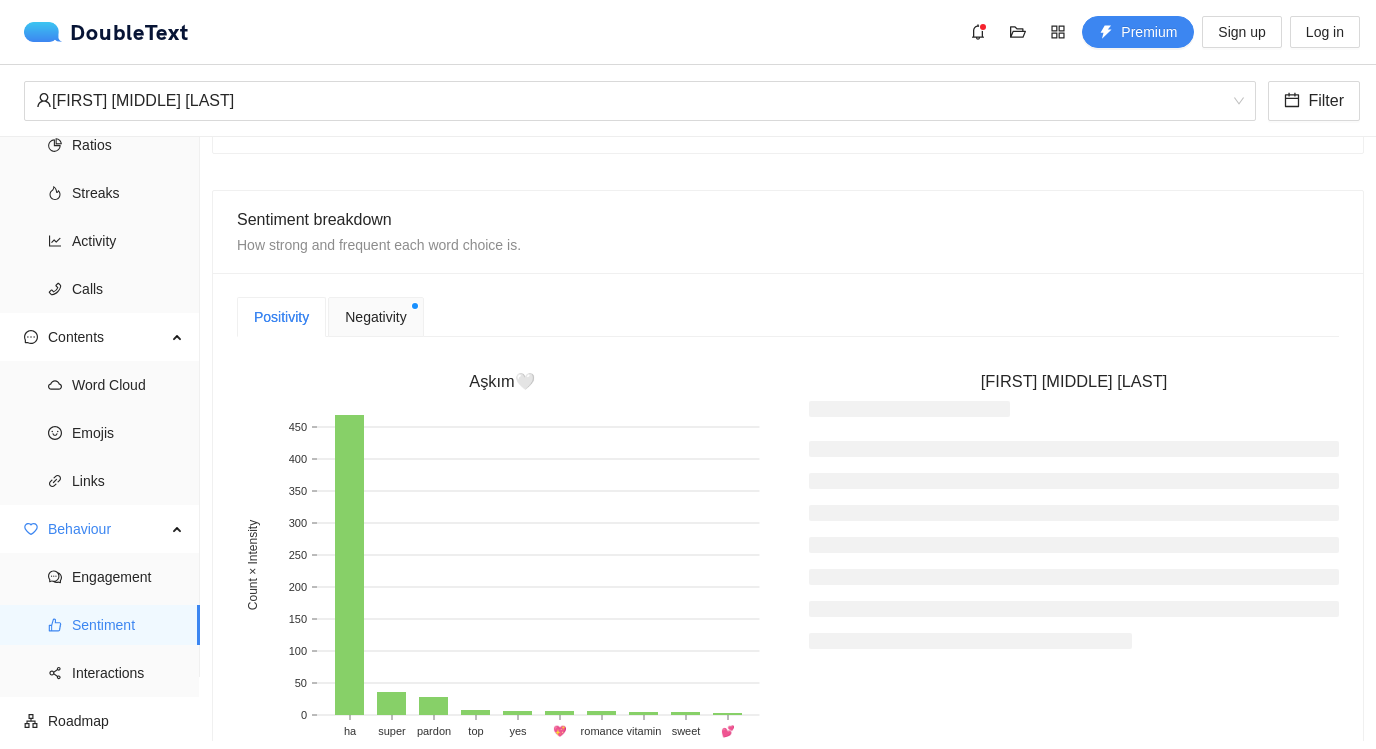 click on "Negativity" at bounding box center [375, 317] 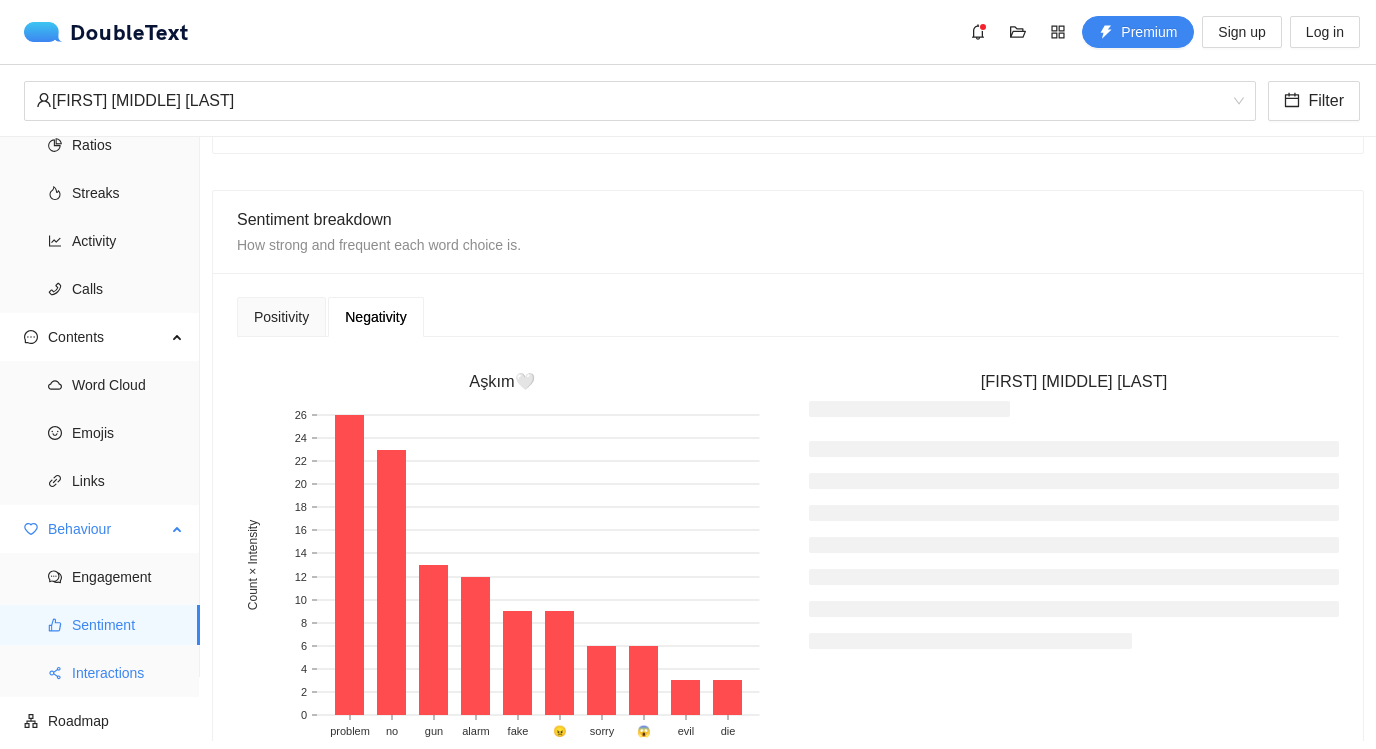click on "Interactions" at bounding box center [128, 673] 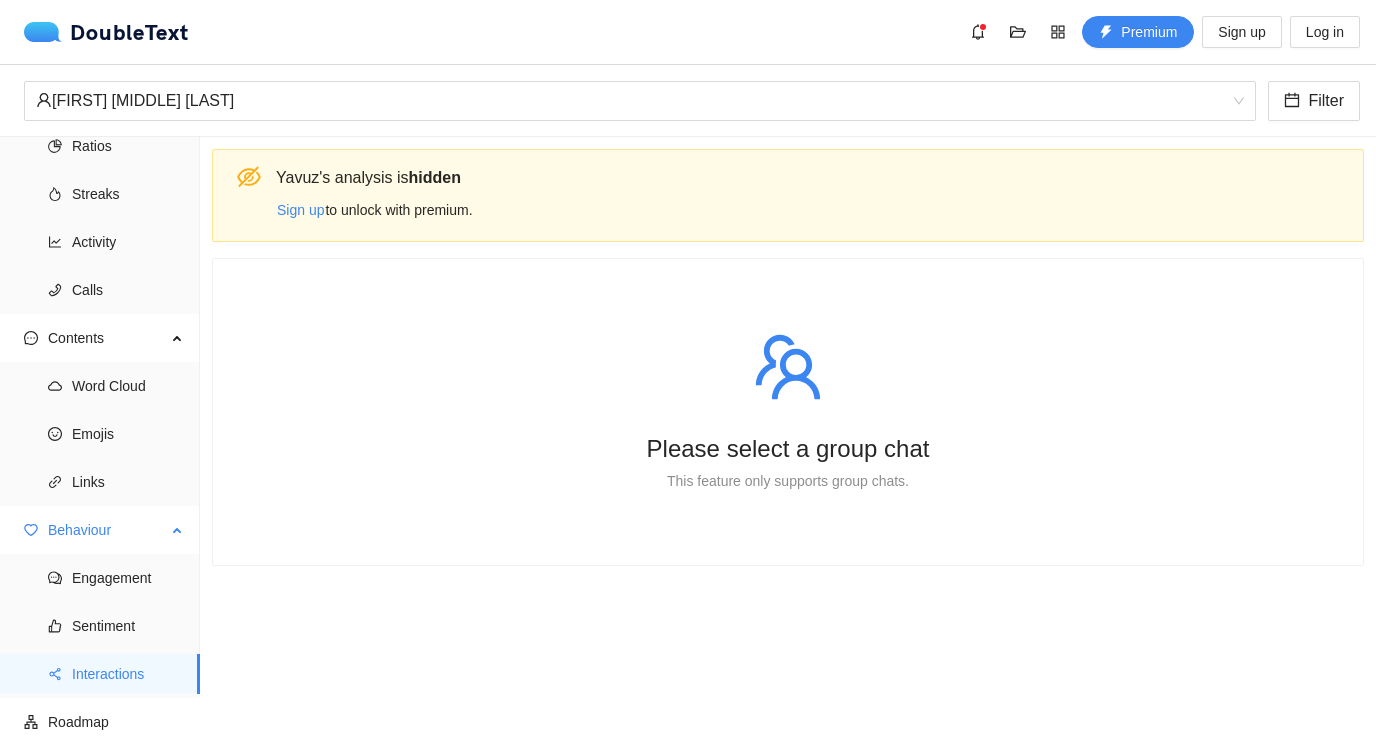 scroll, scrollTop: 64, scrollLeft: 0, axis: vertical 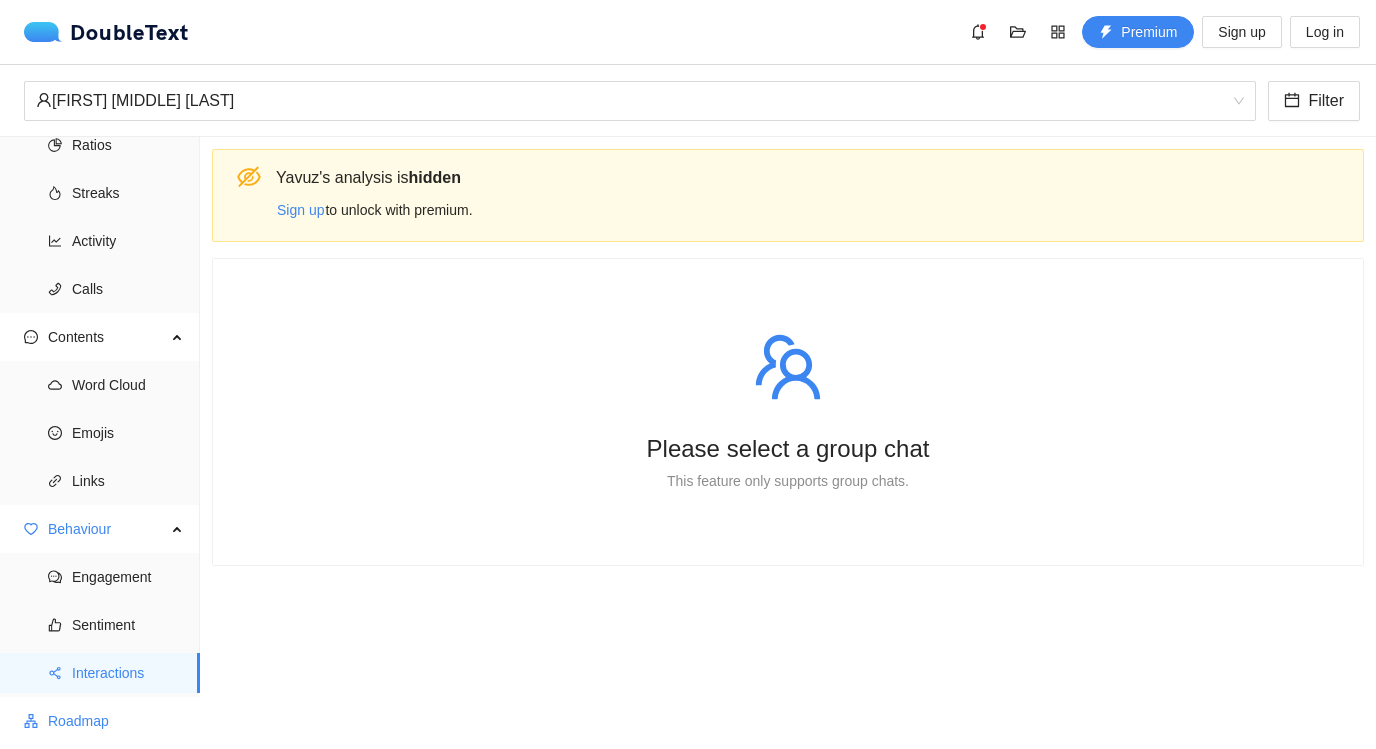 click on "Roadmap" at bounding box center [116, 721] 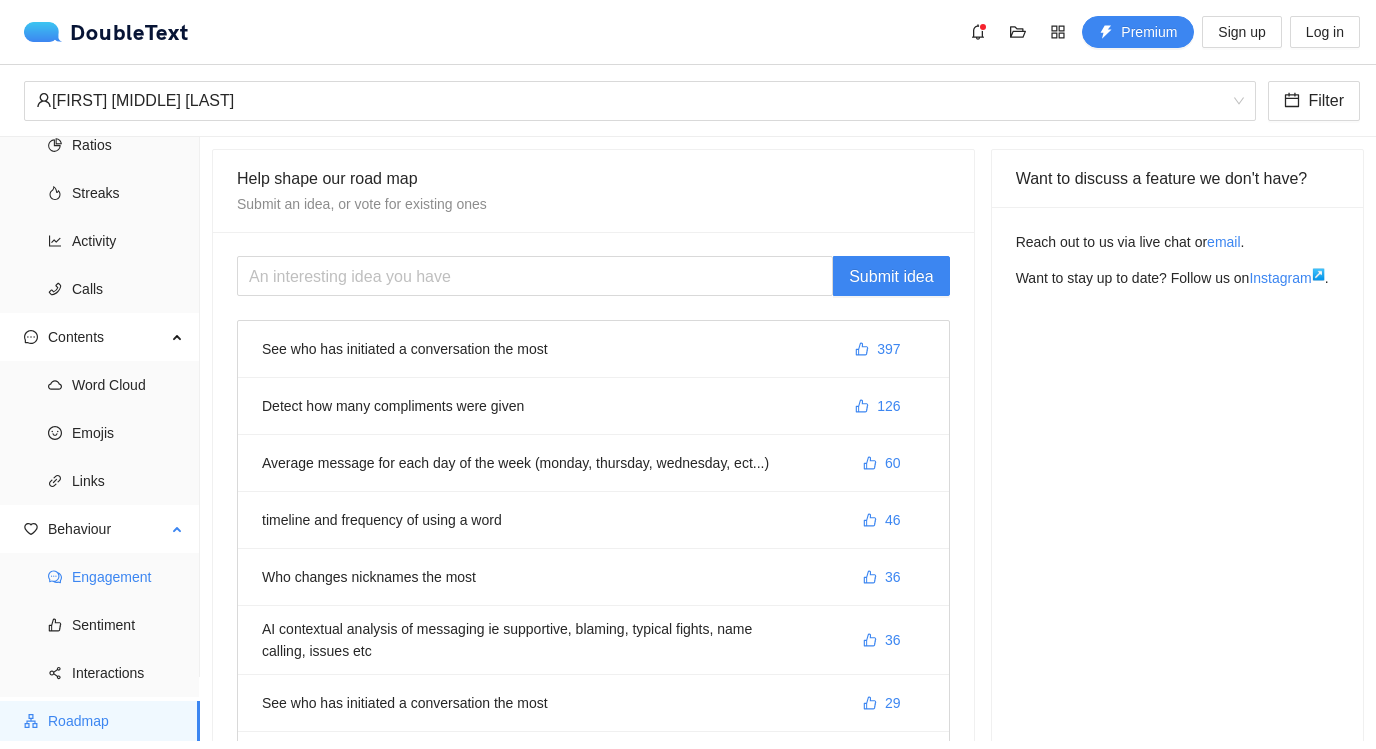 click on "Engagement" at bounding box center (128, 577) 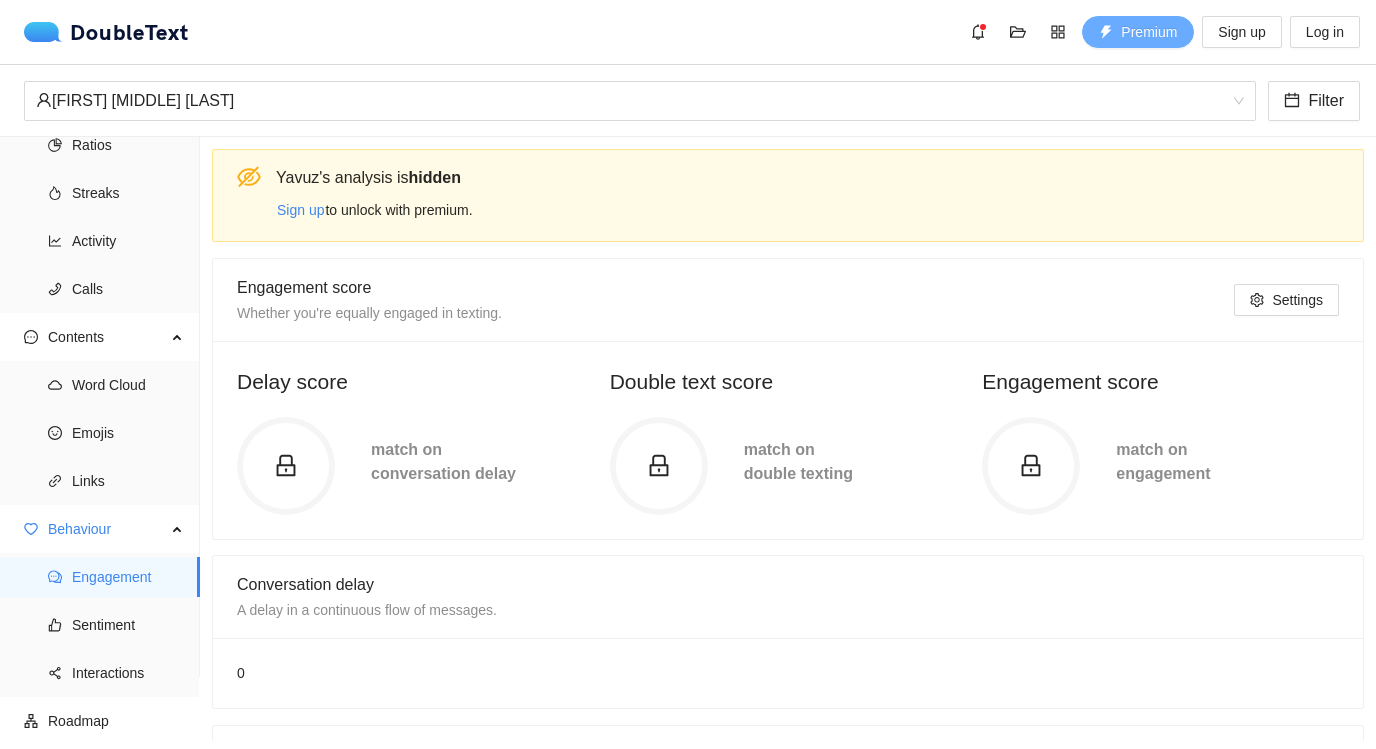 click on "Premium" at bounding box center (1149, 32) 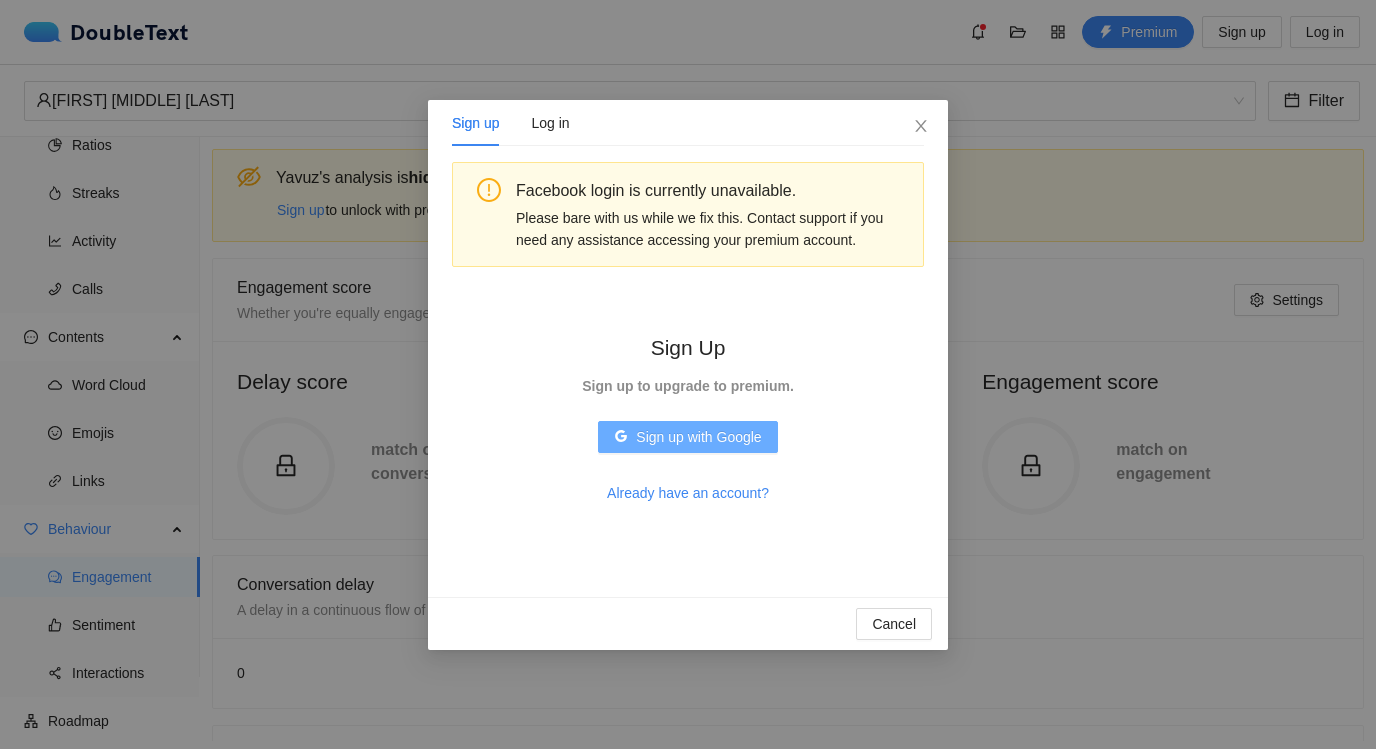 click on "Sign up with Google" at bounding box center [698, 437] 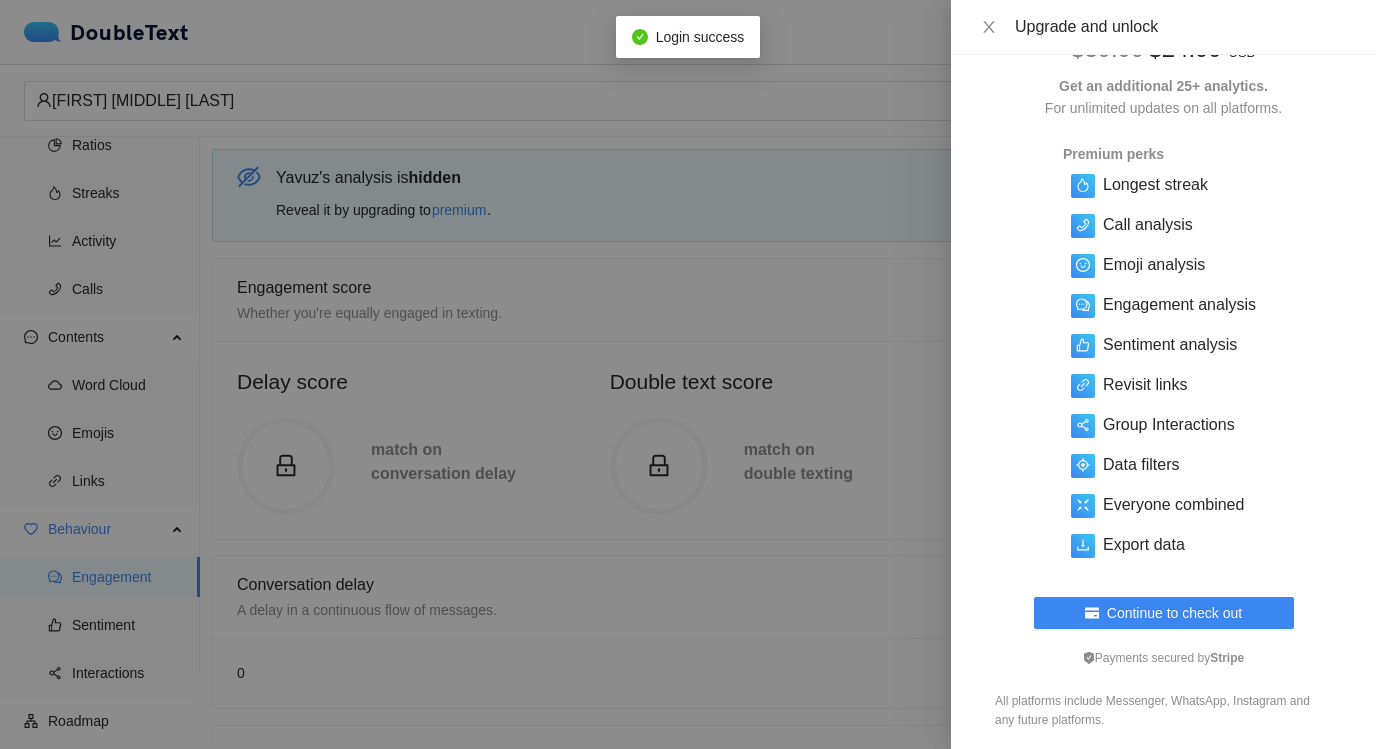 scroll, scrollTop: 98, scrollLeft: 0, axis: vertical 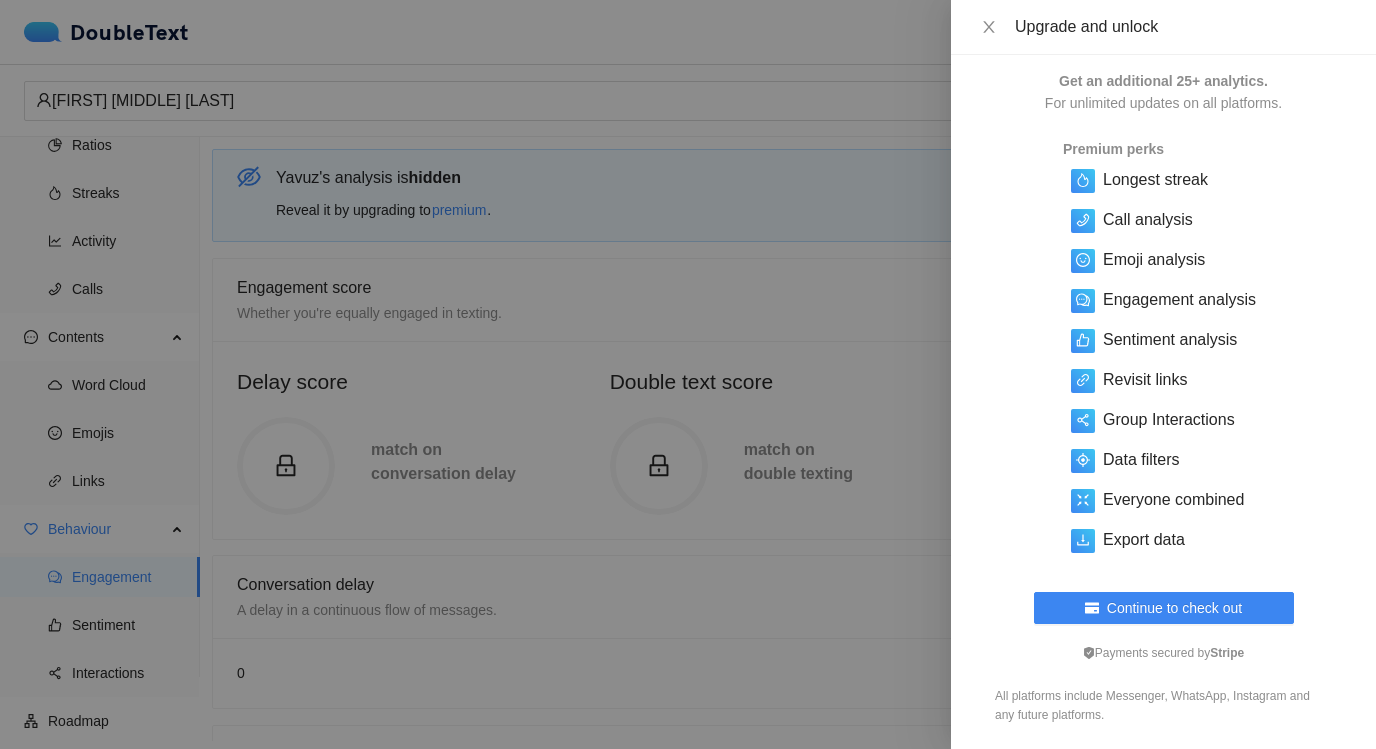 click at bounding box center (688, 374) 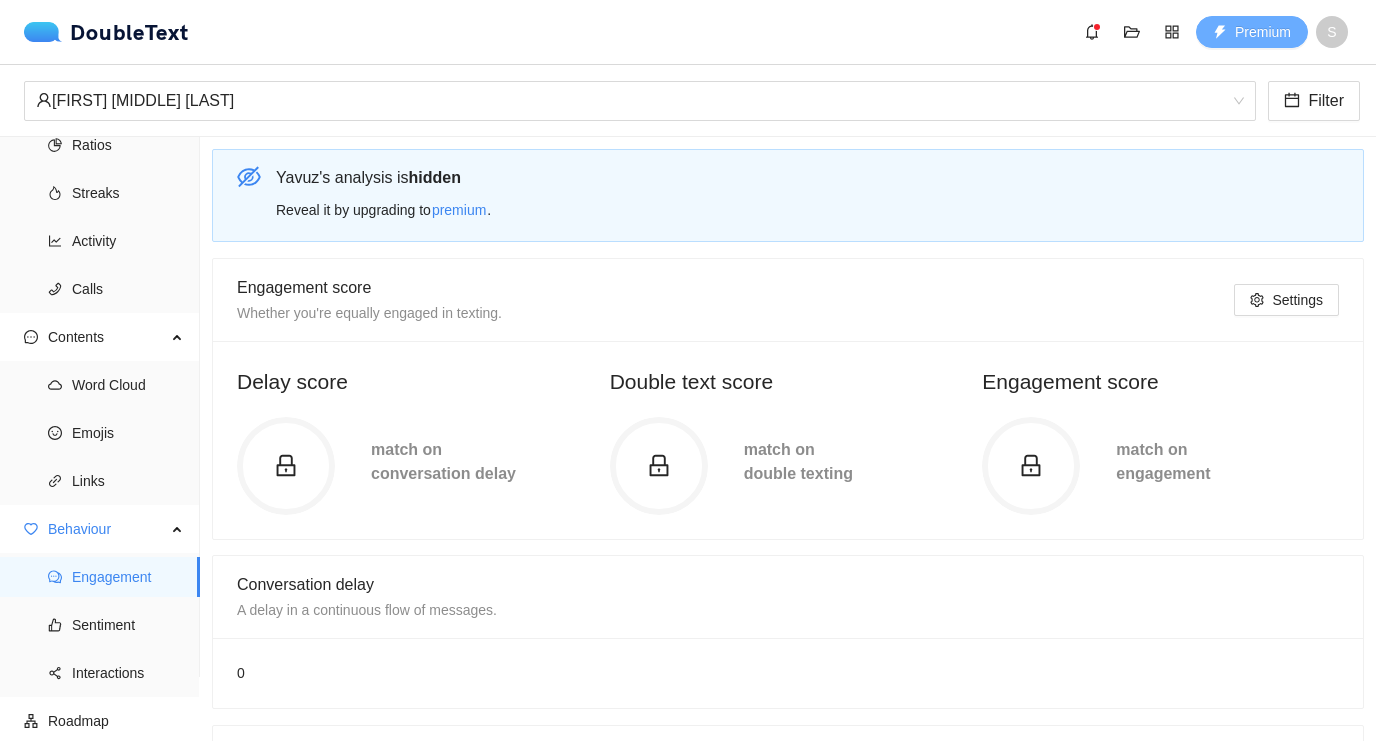 click on "Premium" at bounding box center [1263, 32] 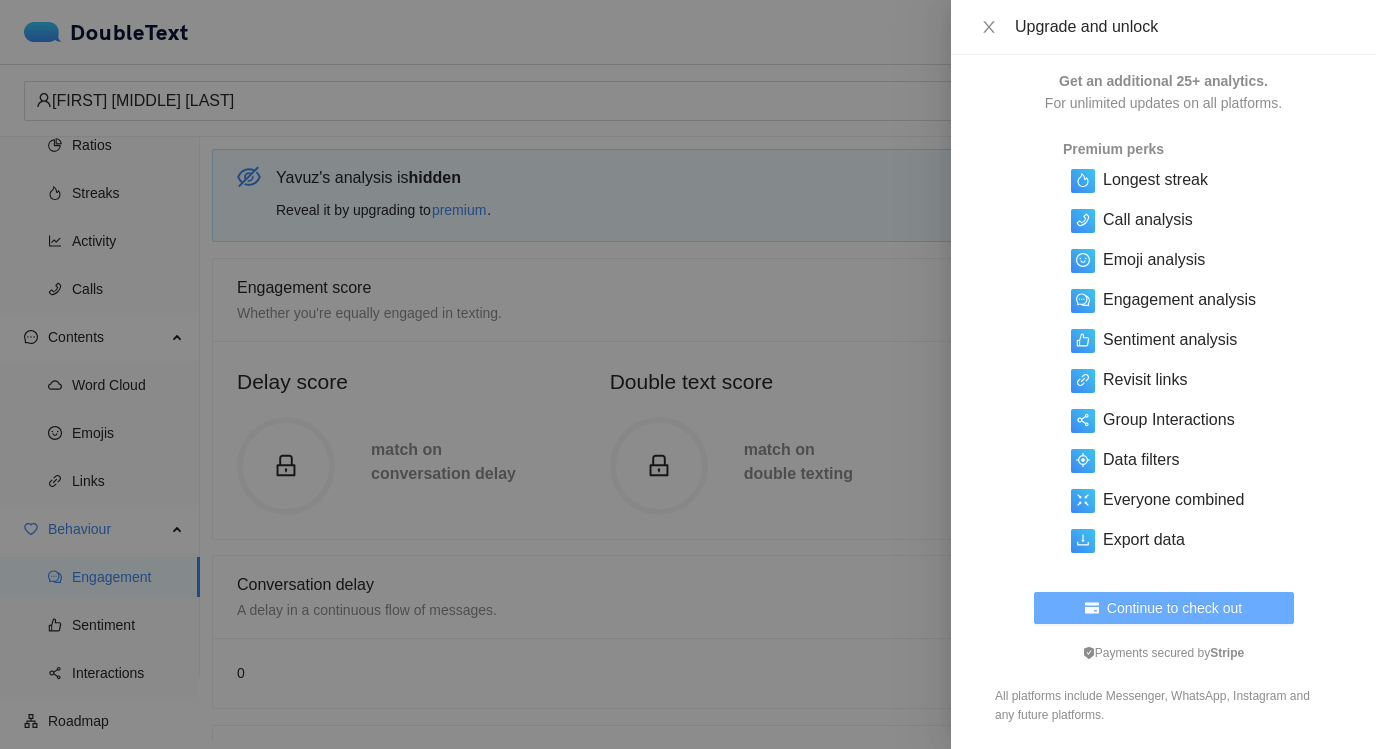 click on "Continue to check out" at bounding box center (1164, 608) 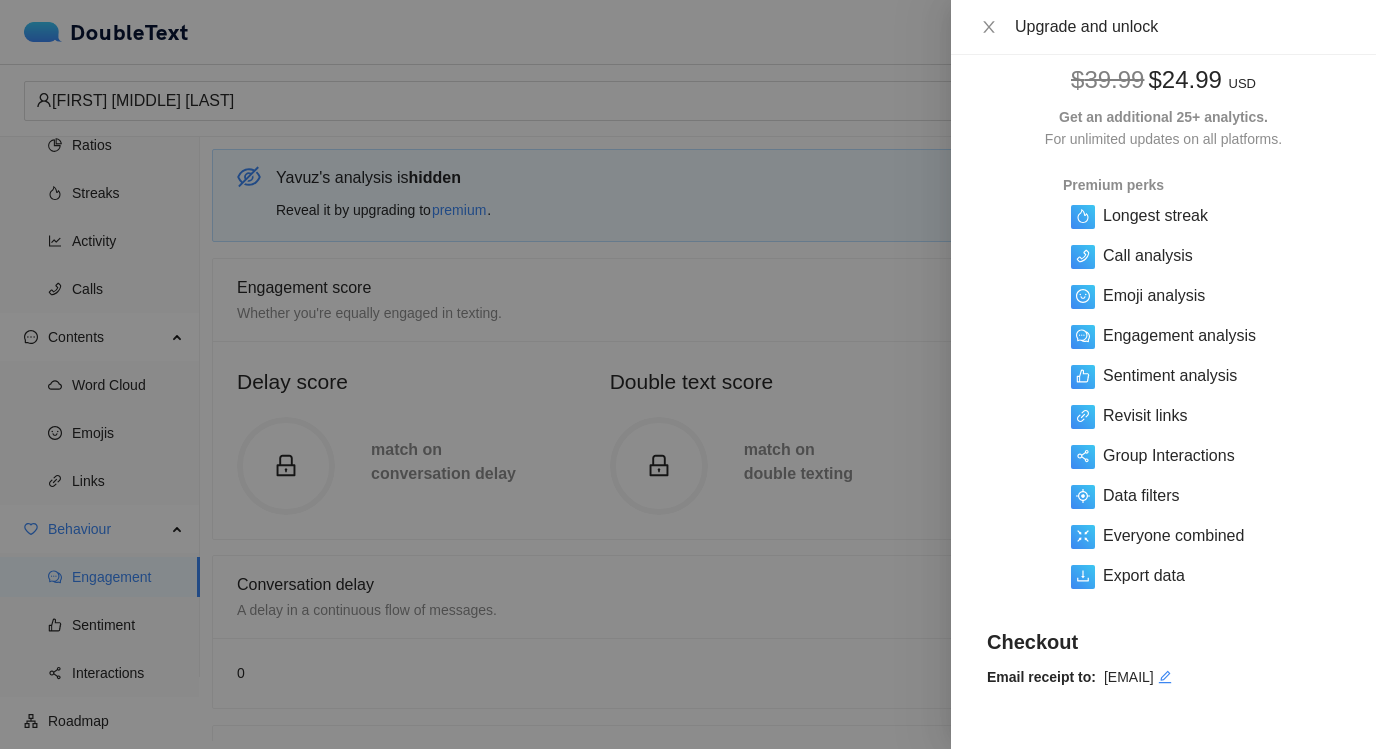 scroll, scrollTop: 0, scrollLeft: 0, axis: both 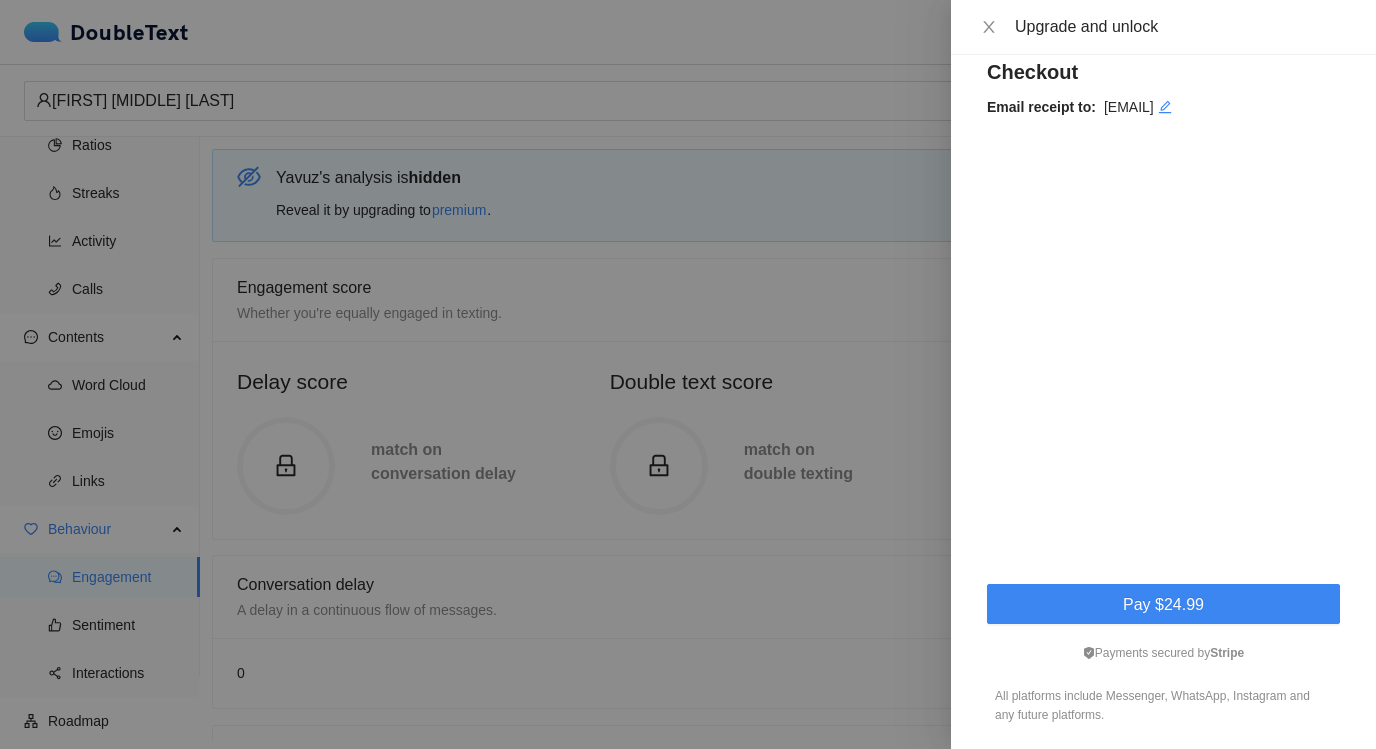 click at bounding box center [688, 374] 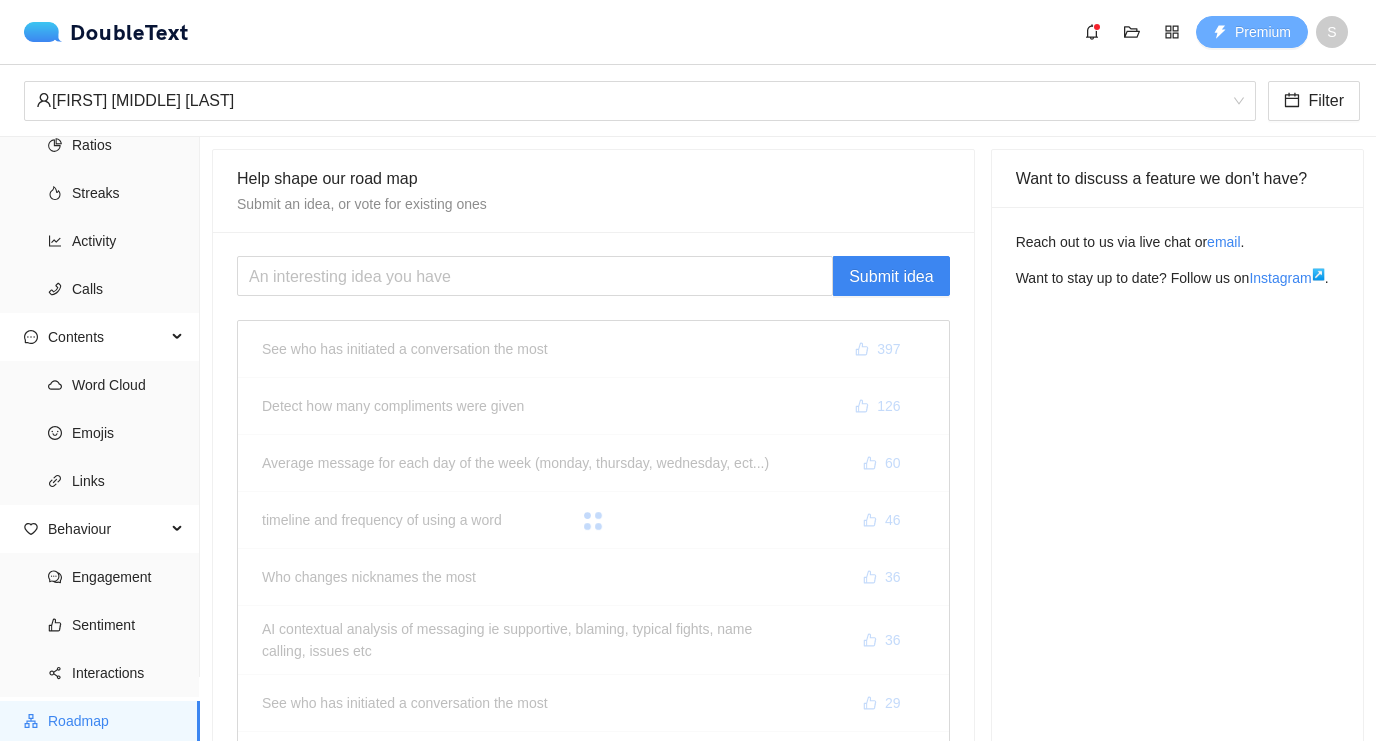 scroll, scrollTop: 0, scrollLeft: 0, axis: both 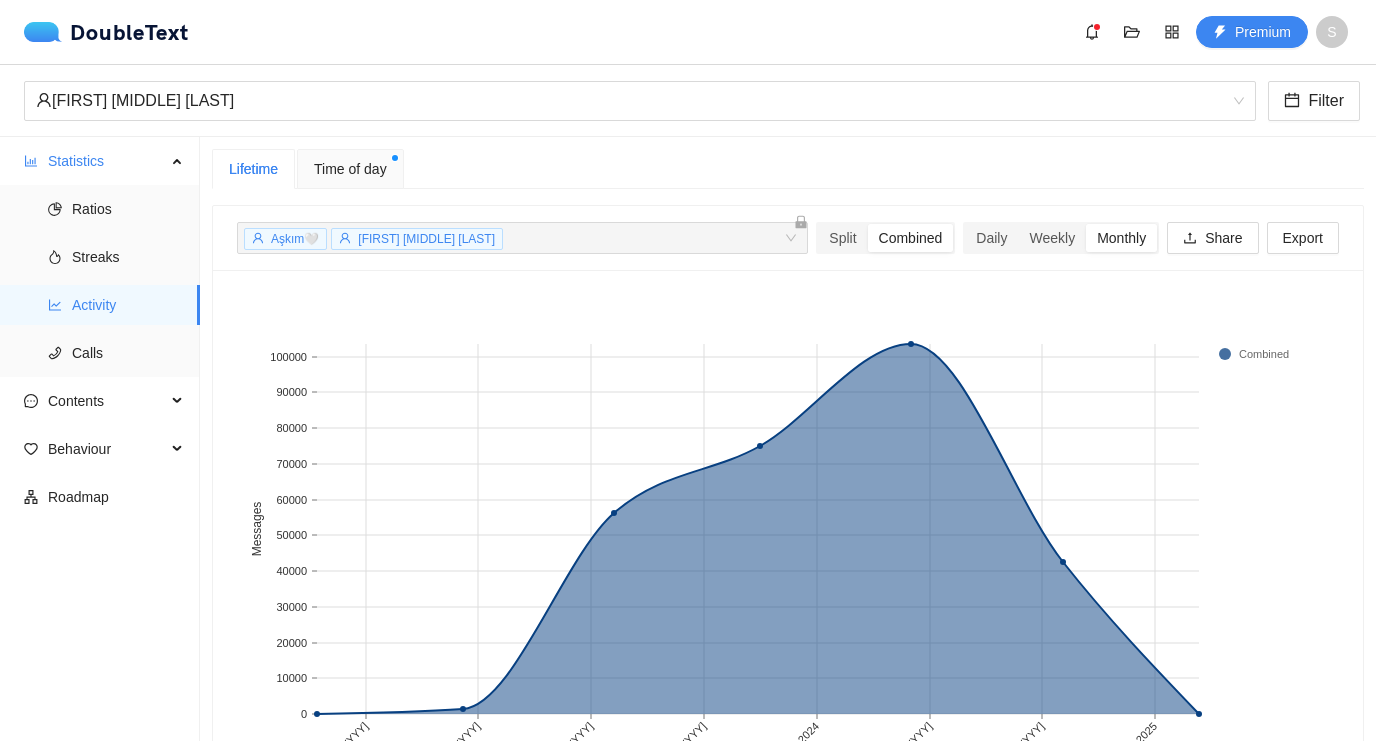 click on "Time of day" at bounding box center (350, 169) 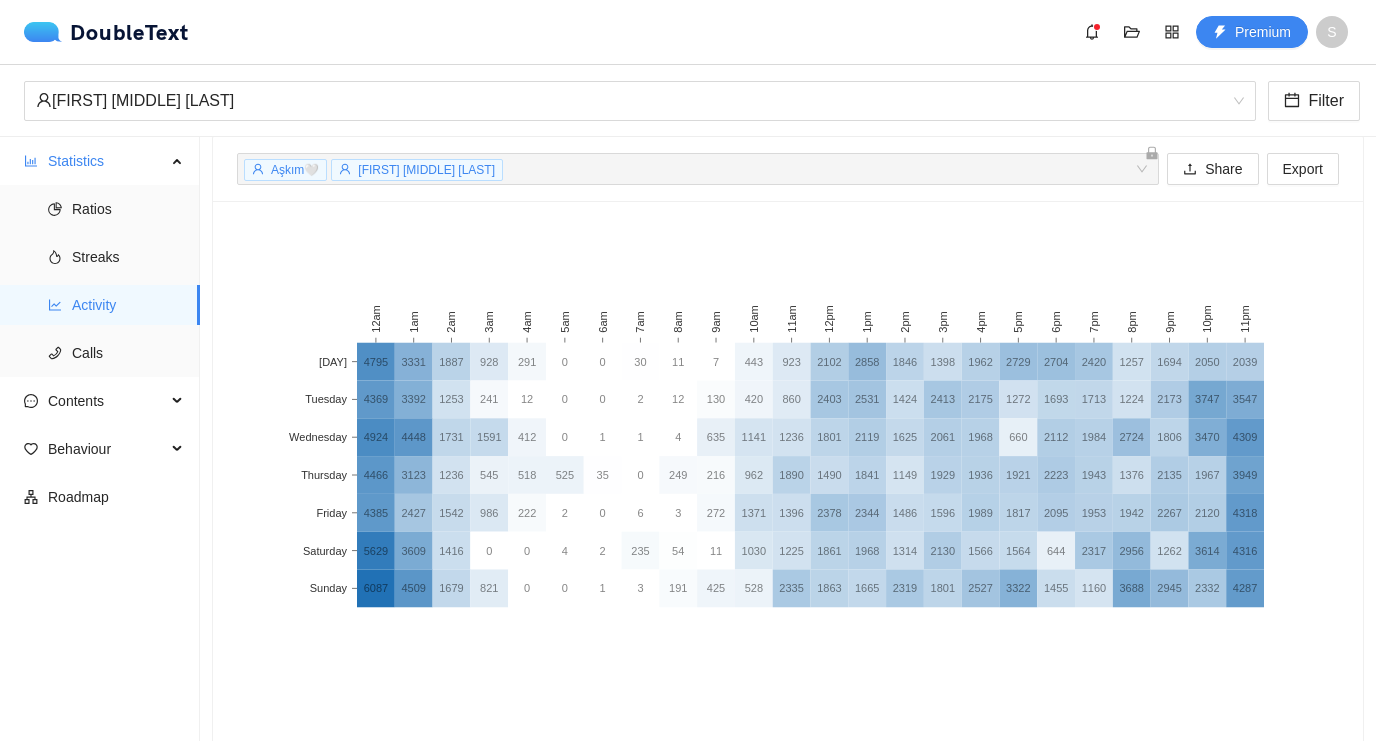 scroll, scrollTop: 105, scrollLeft: 0, axis: vertical 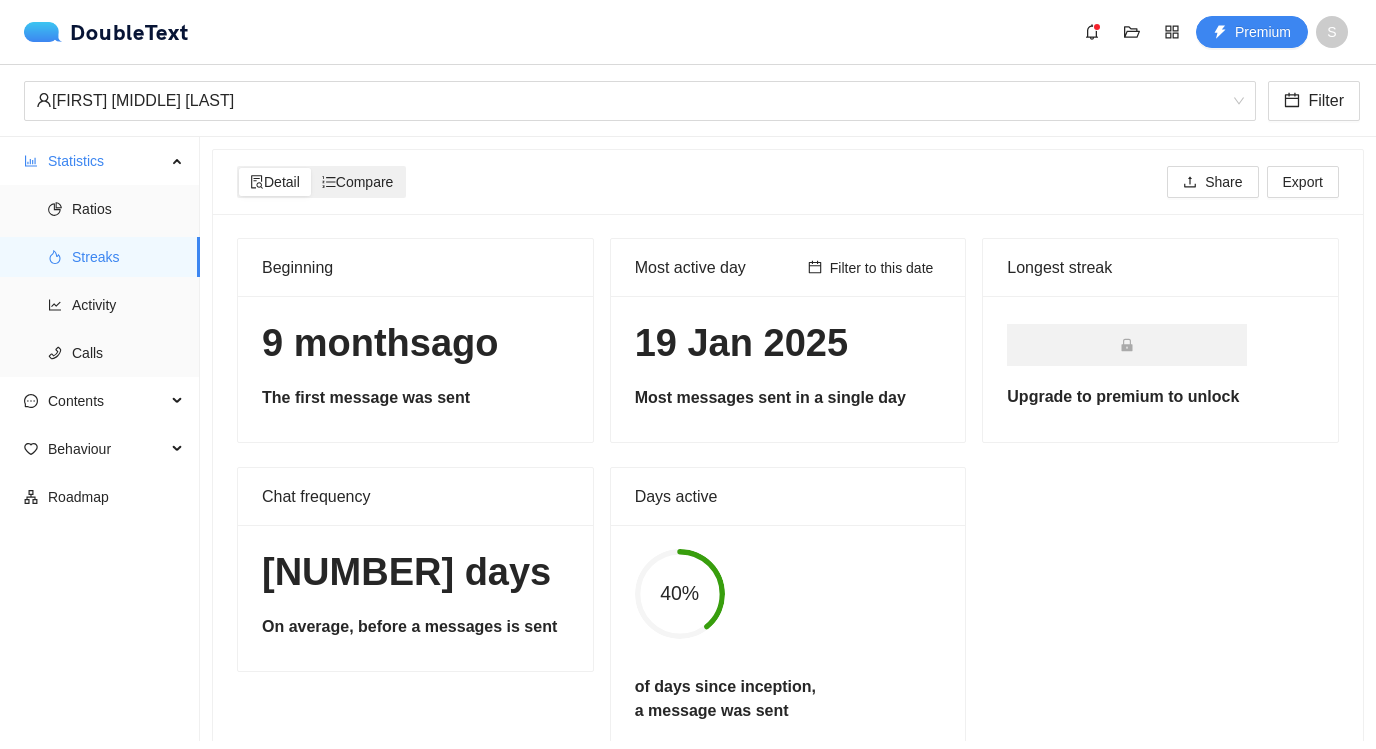 click on "Compare" at bounding box center (358, 182) 